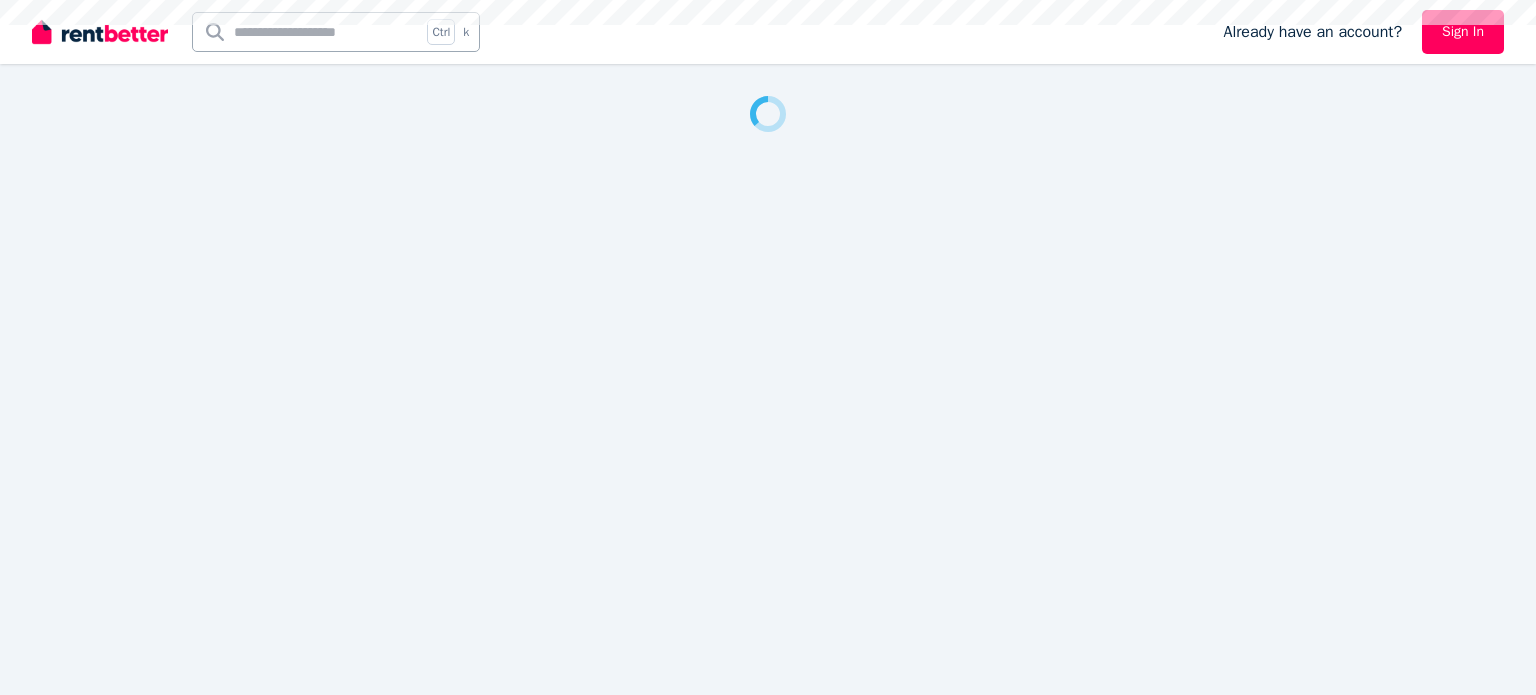 scroll, scrollTop: 0, scrollLeft: 0, axis: both 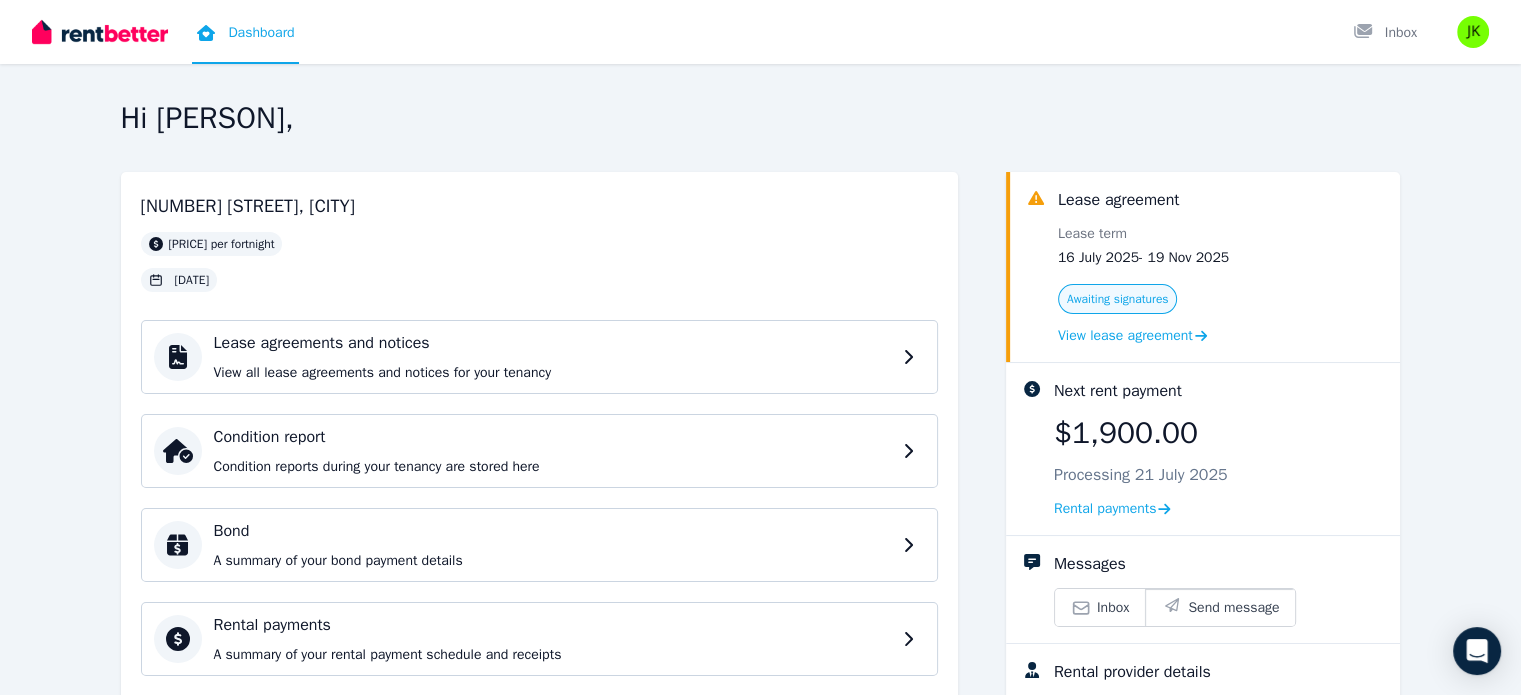 drag, startPoint x: 1150, startPoint y: 19, endPoint x: 852, endPoint y: 145, distance: 323.54288 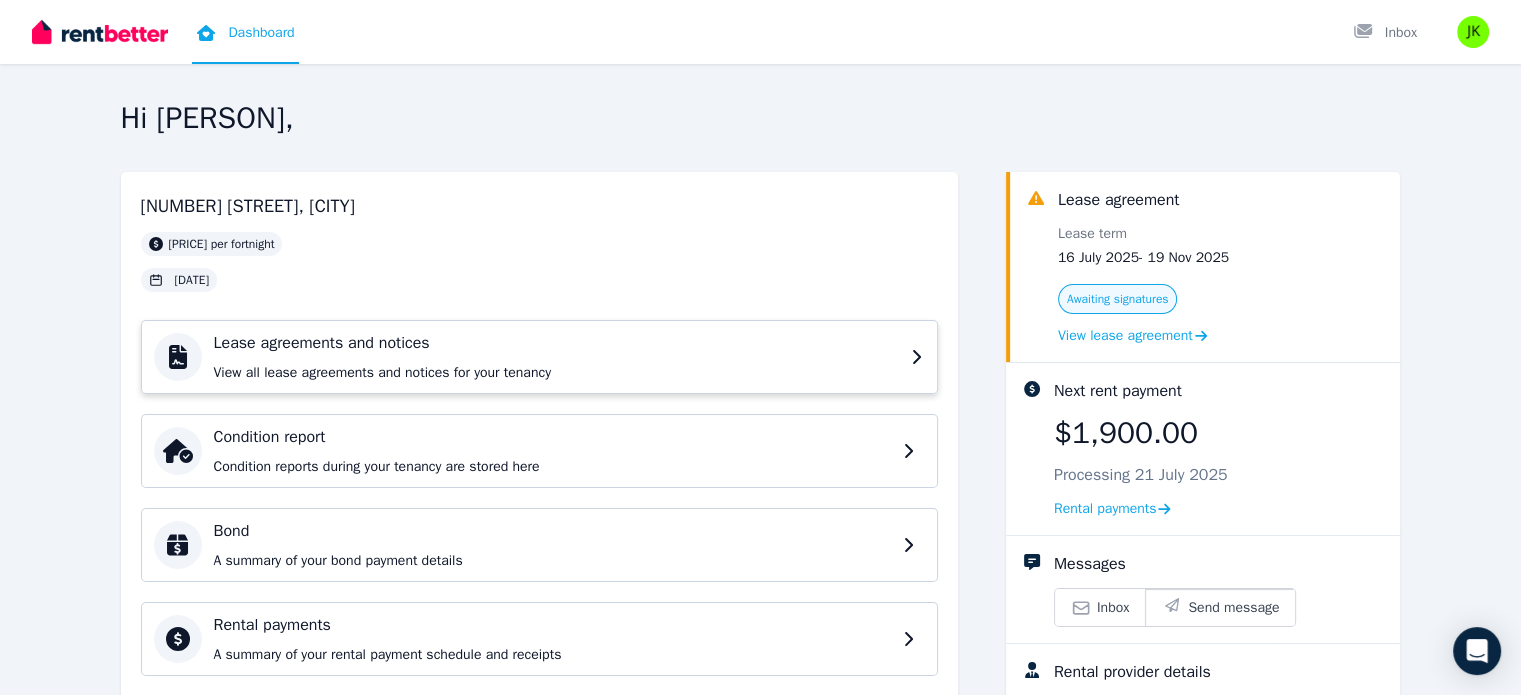 click on "Lease agreements and notices View all lease agreements and notices for your tenancy" at bounding box center (556, 357) 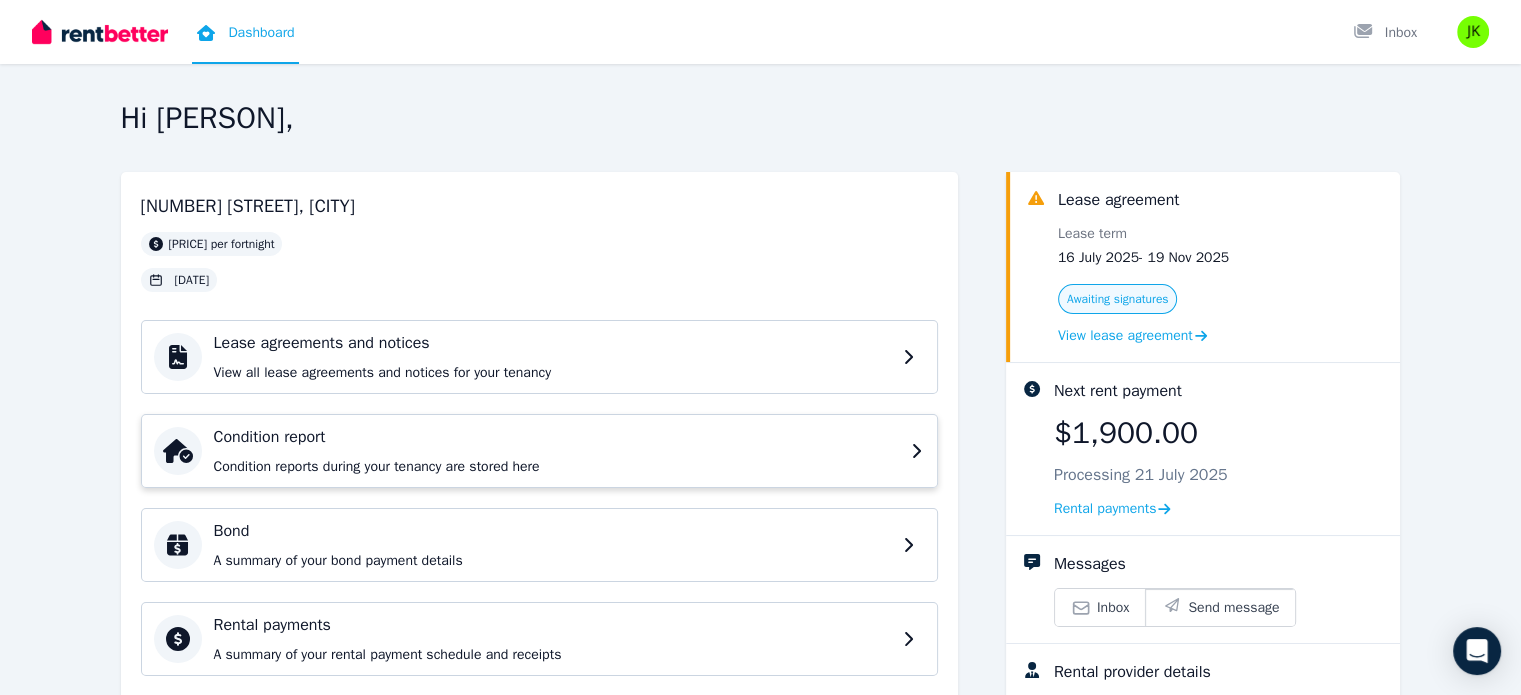 click on "Condition report Condition reports during your tenancy are stored here" at bounding box center [556, 451] 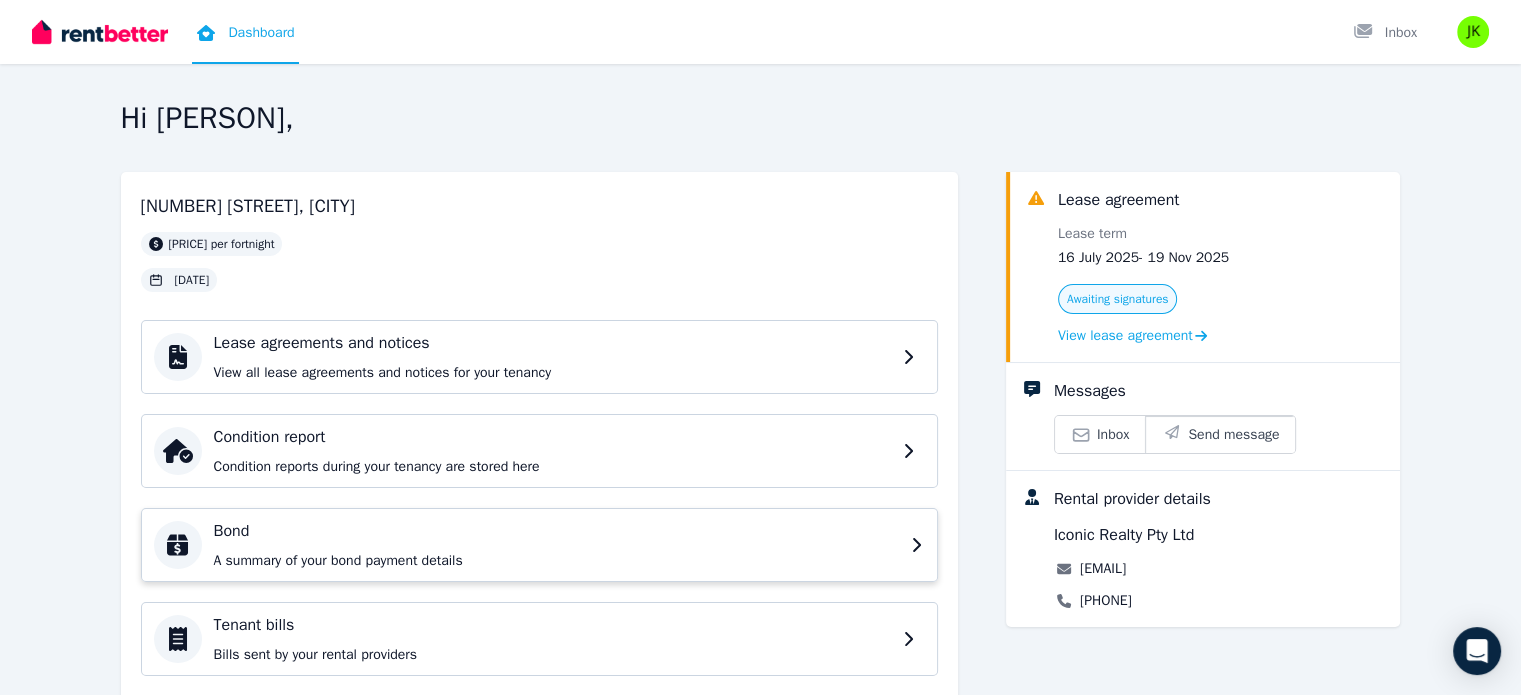 click on "A summary of your bond payment details" at bounding box center (556, 561) 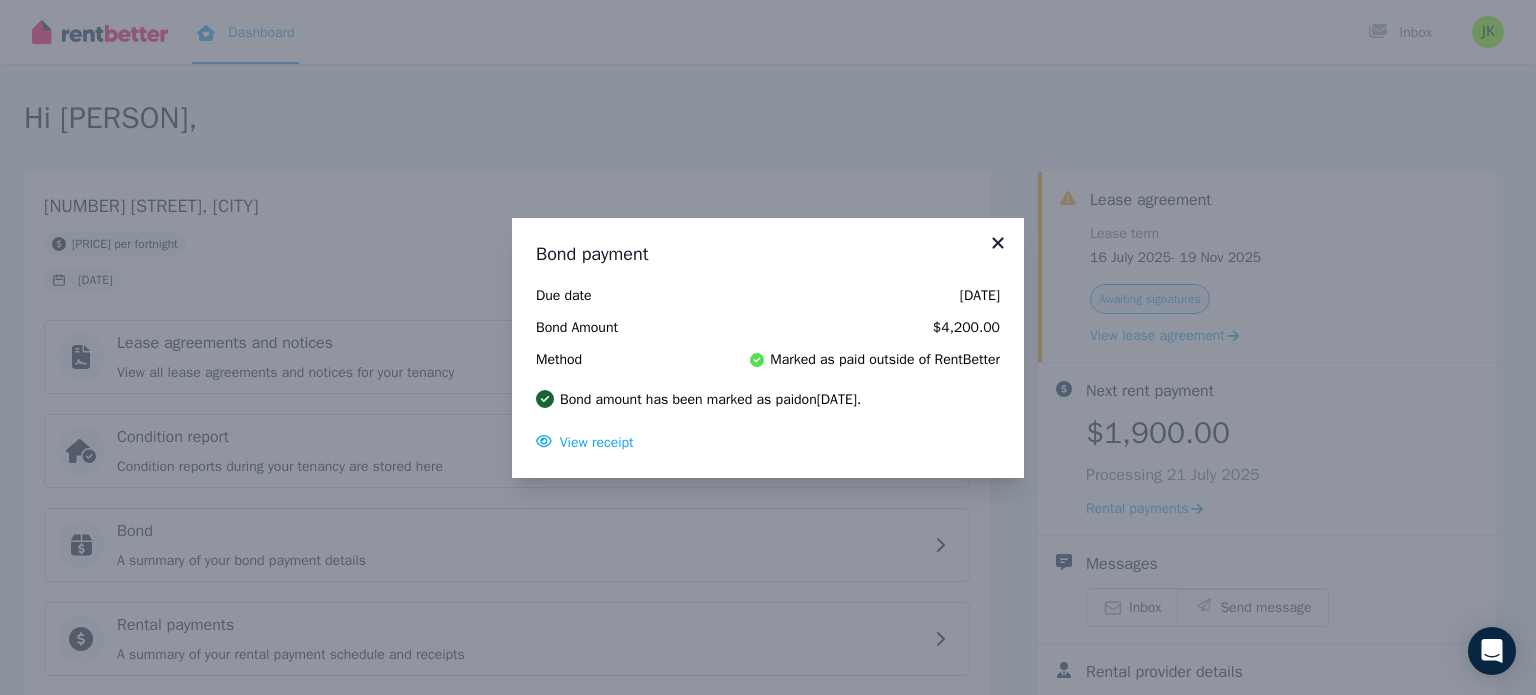 click 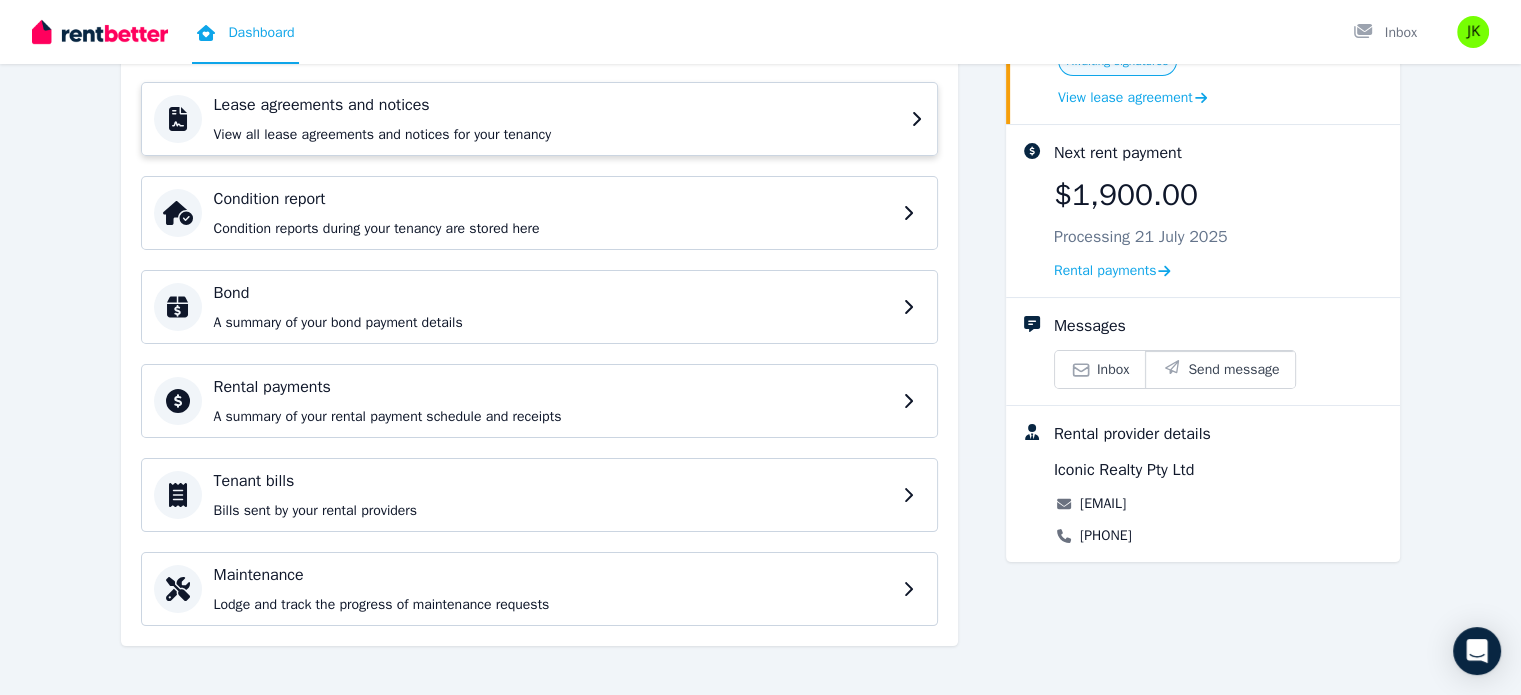 scroll, scrollTop: 242, scrollLeft: 0, axis: vertical 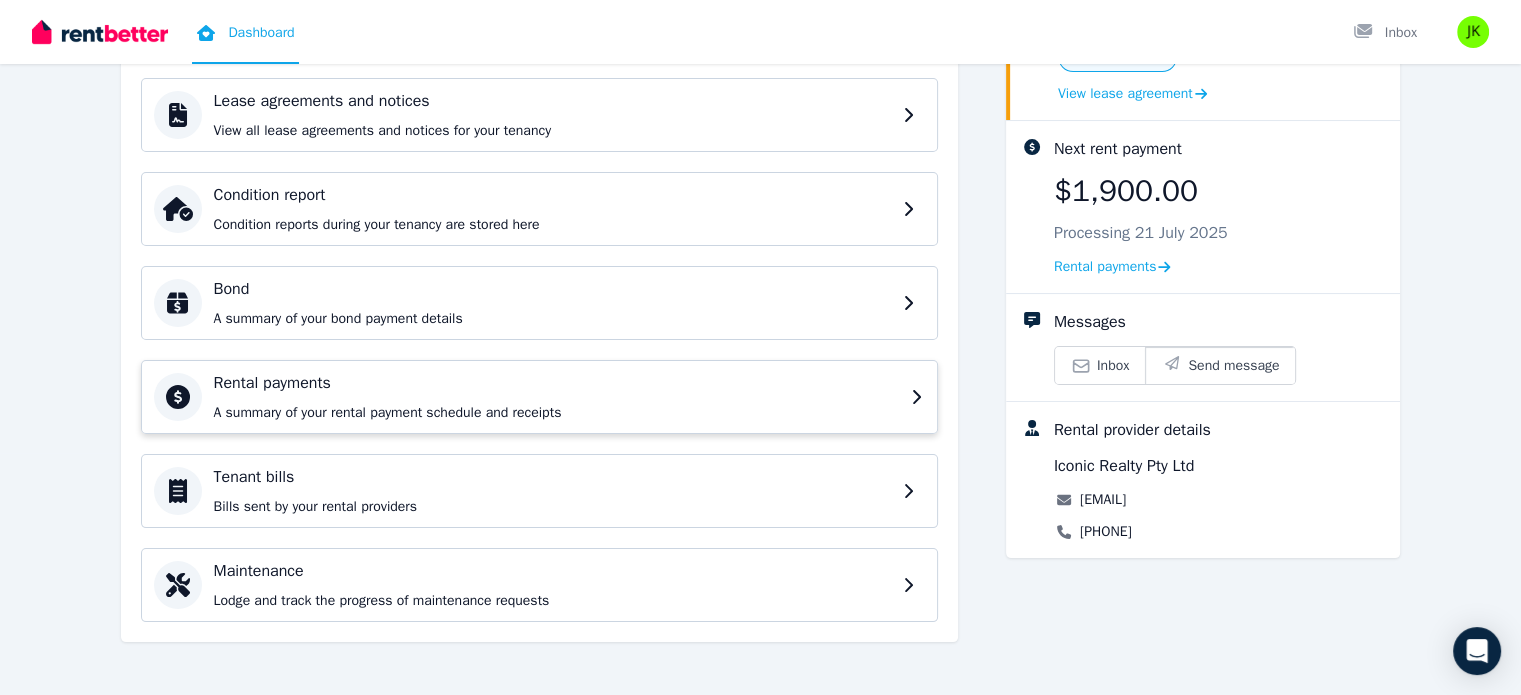 click on "Rental payments" at bounding box center (556, 383) 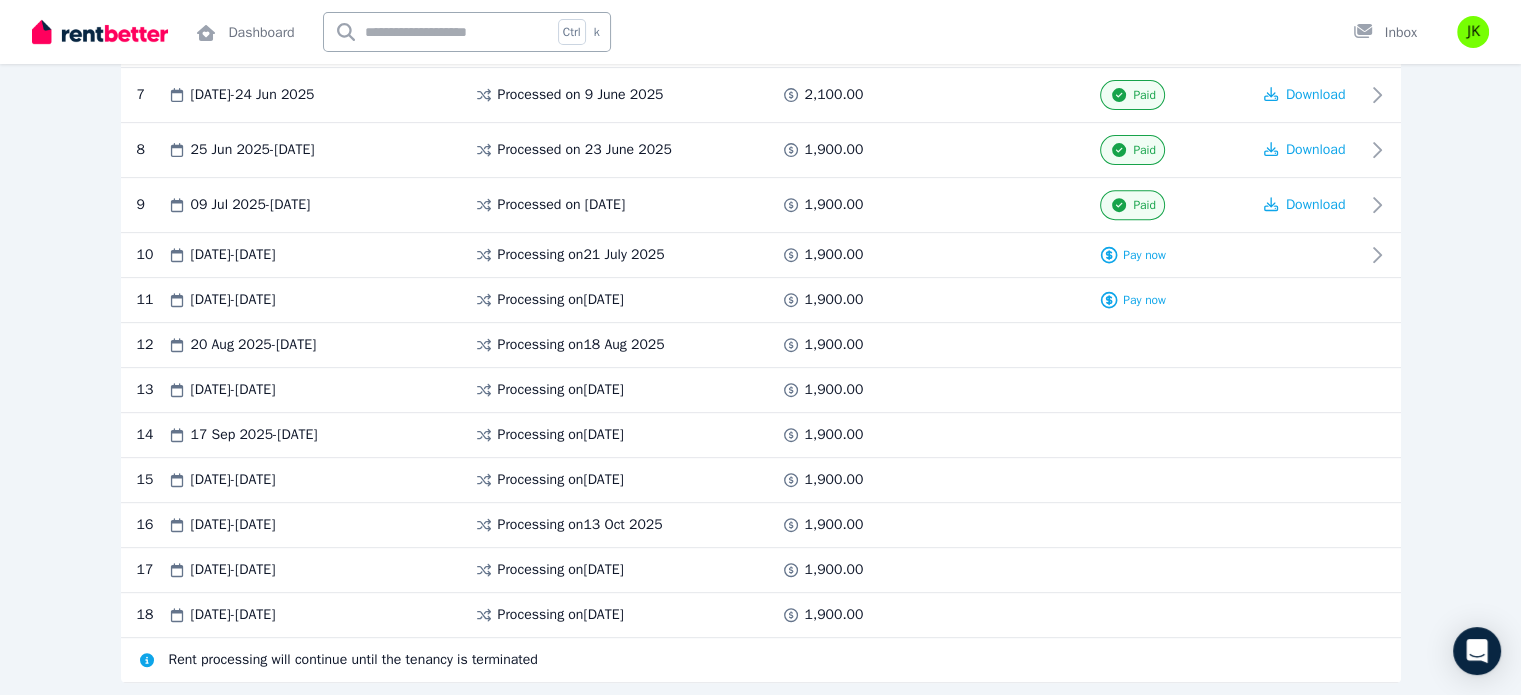 scroll, scrollTop: 800, scrollLeft: 0, axis: vertical 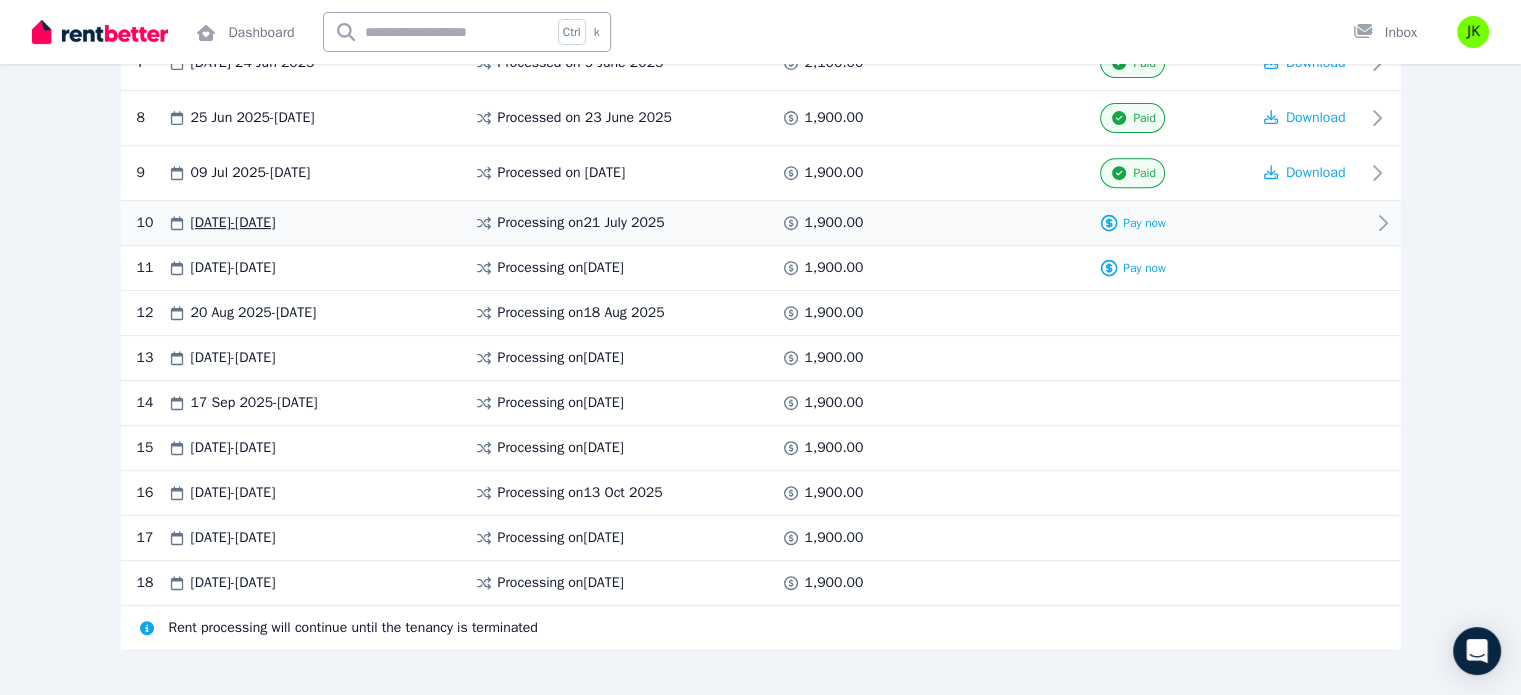 click 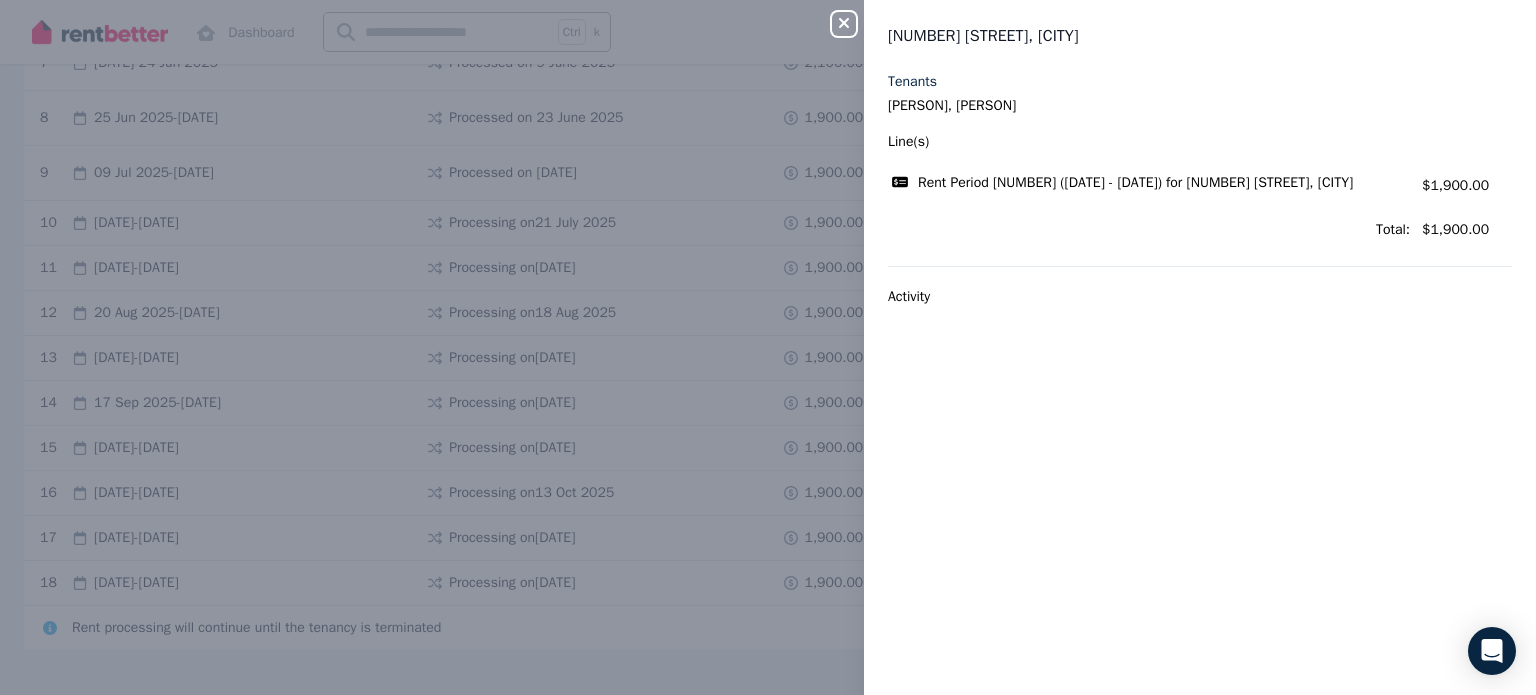 click 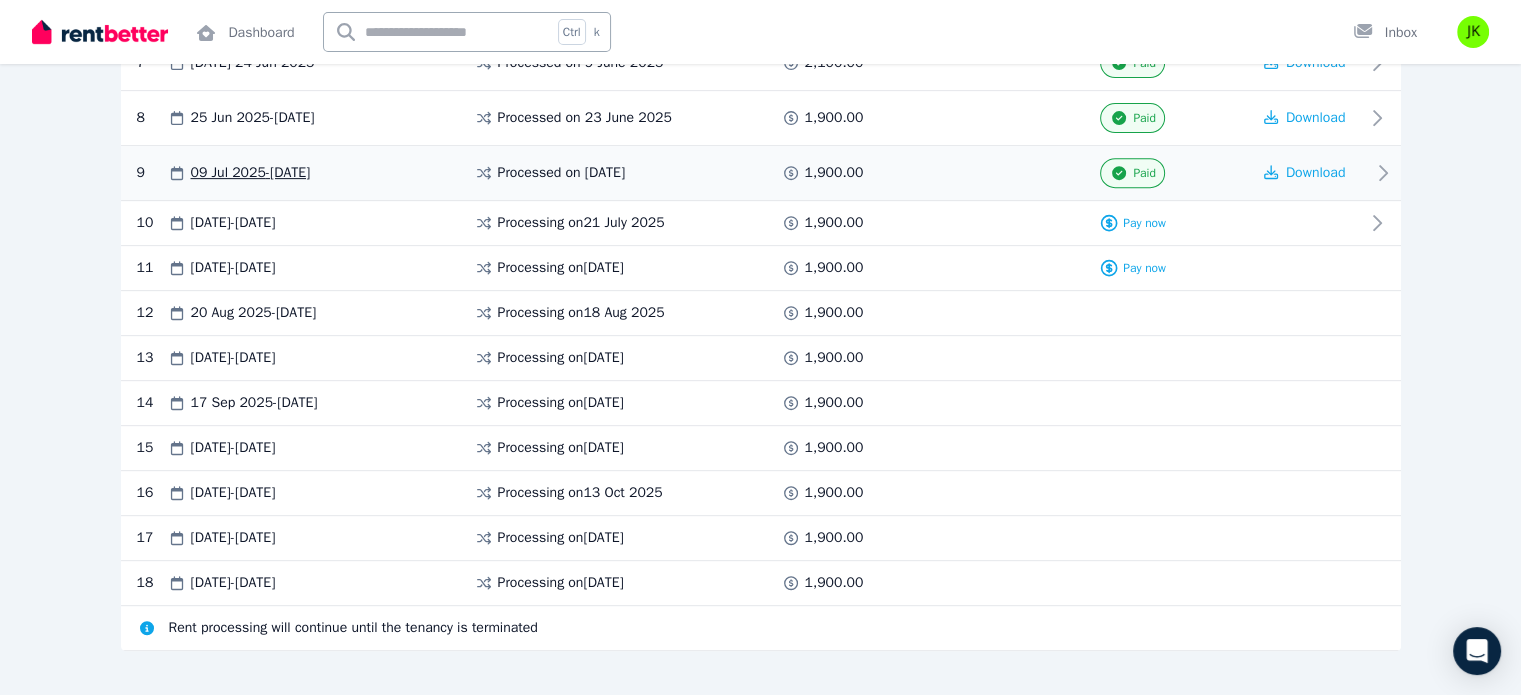 click 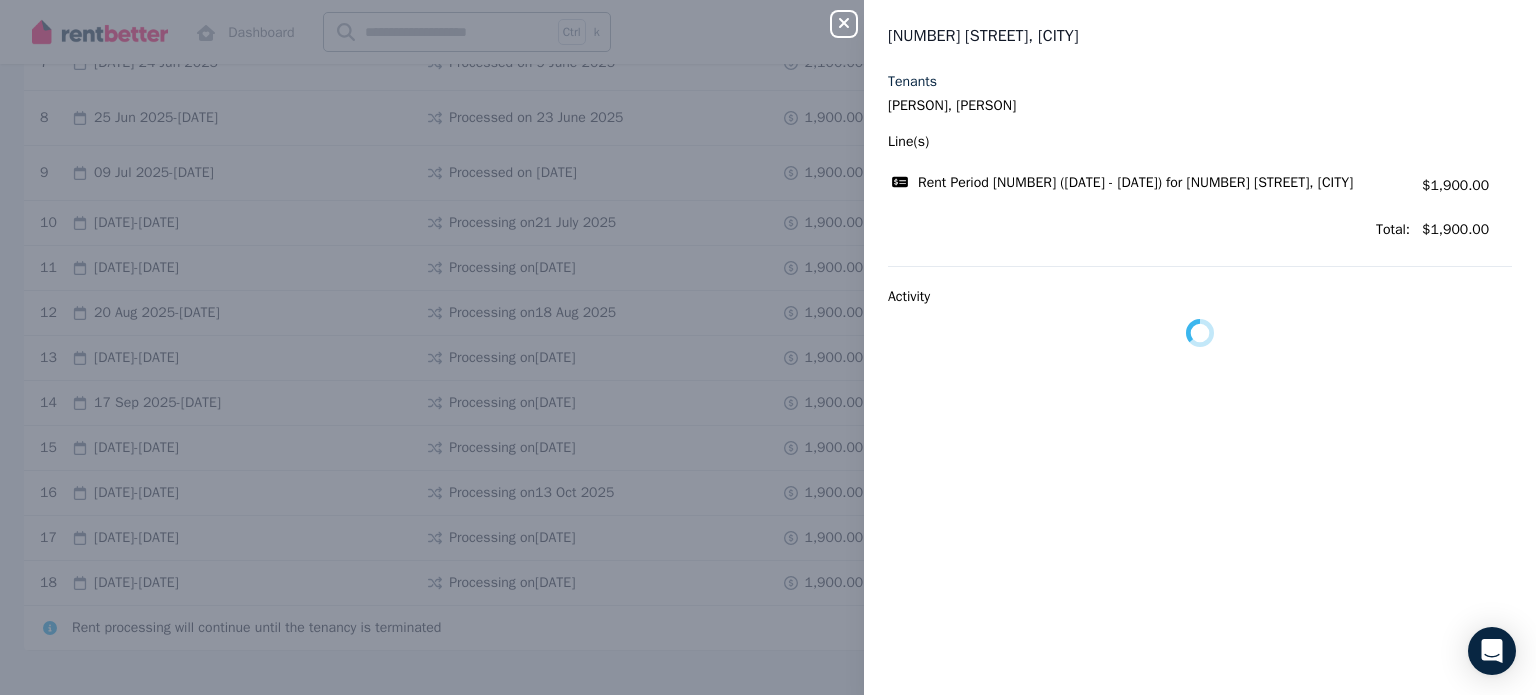 click 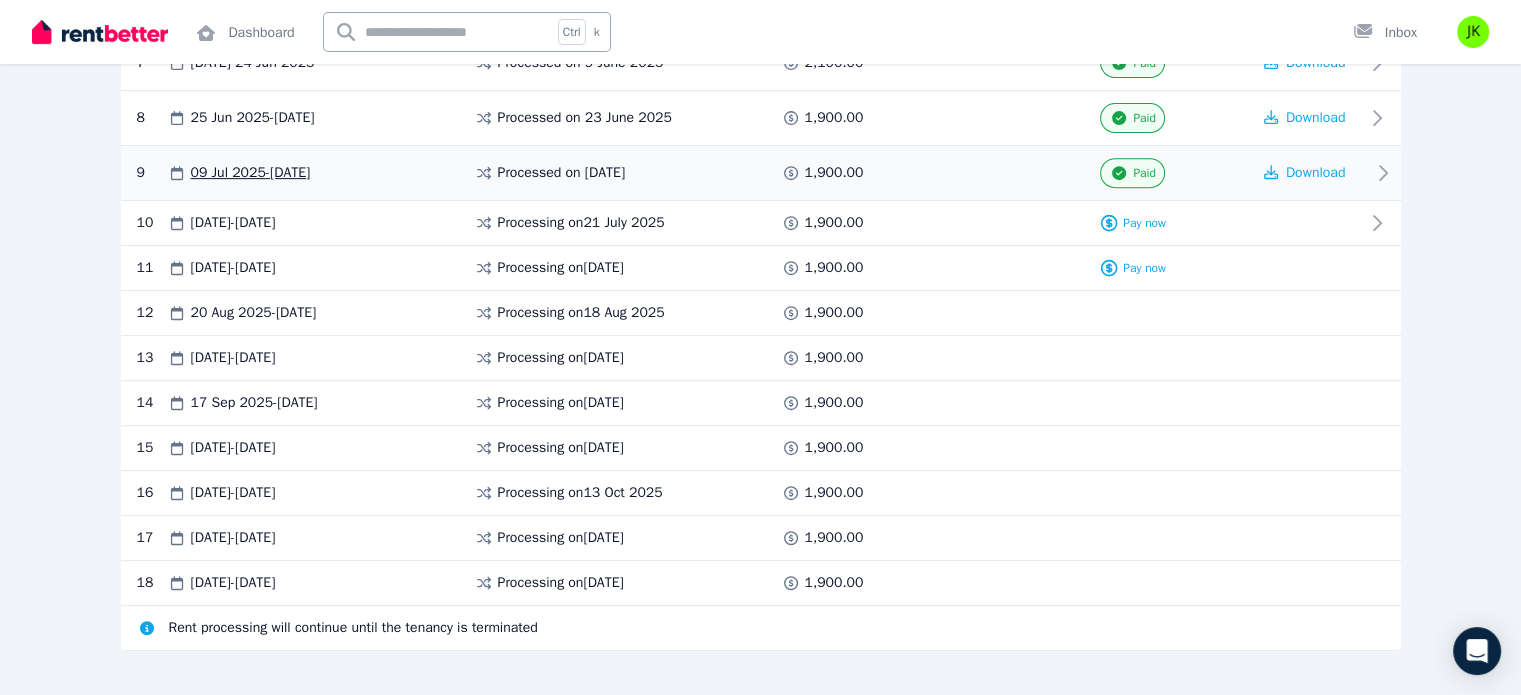 click 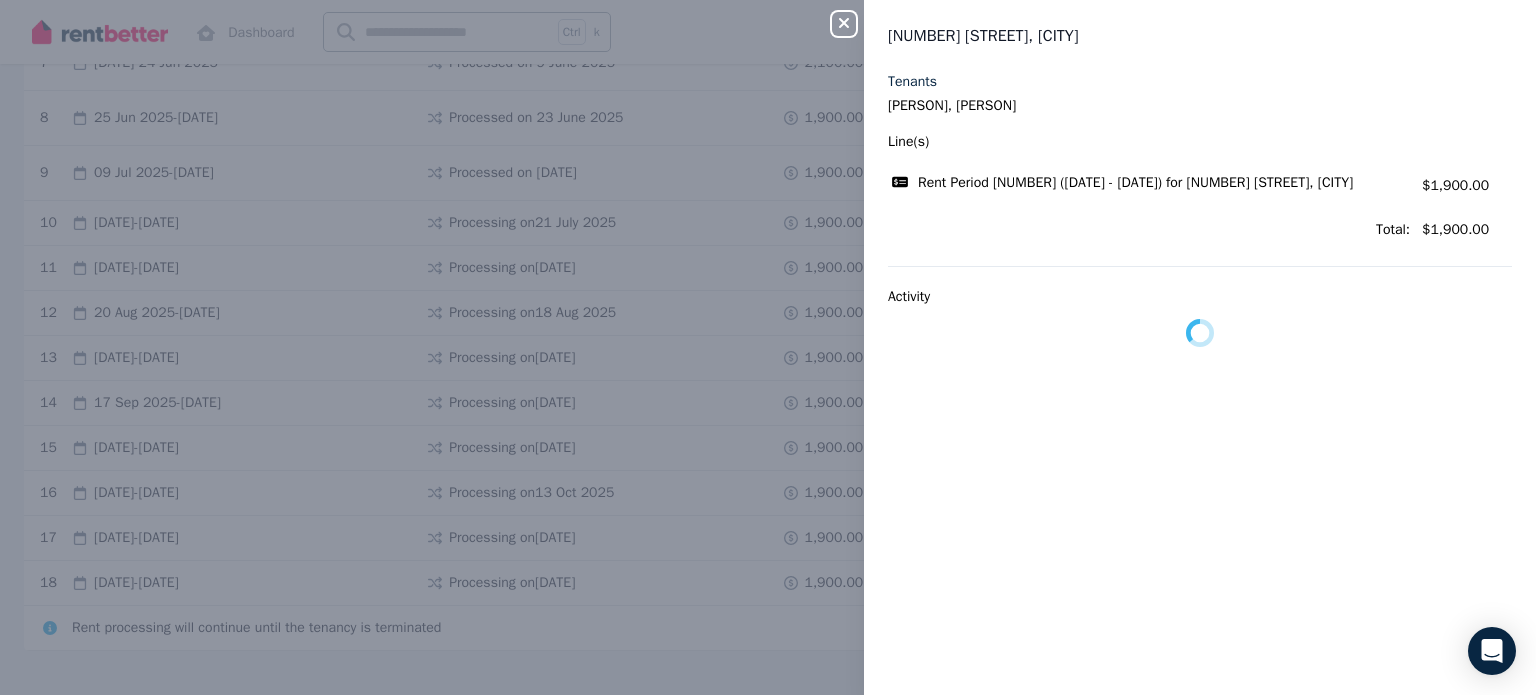 click on "Close panel" at bounding box center (852, 18) 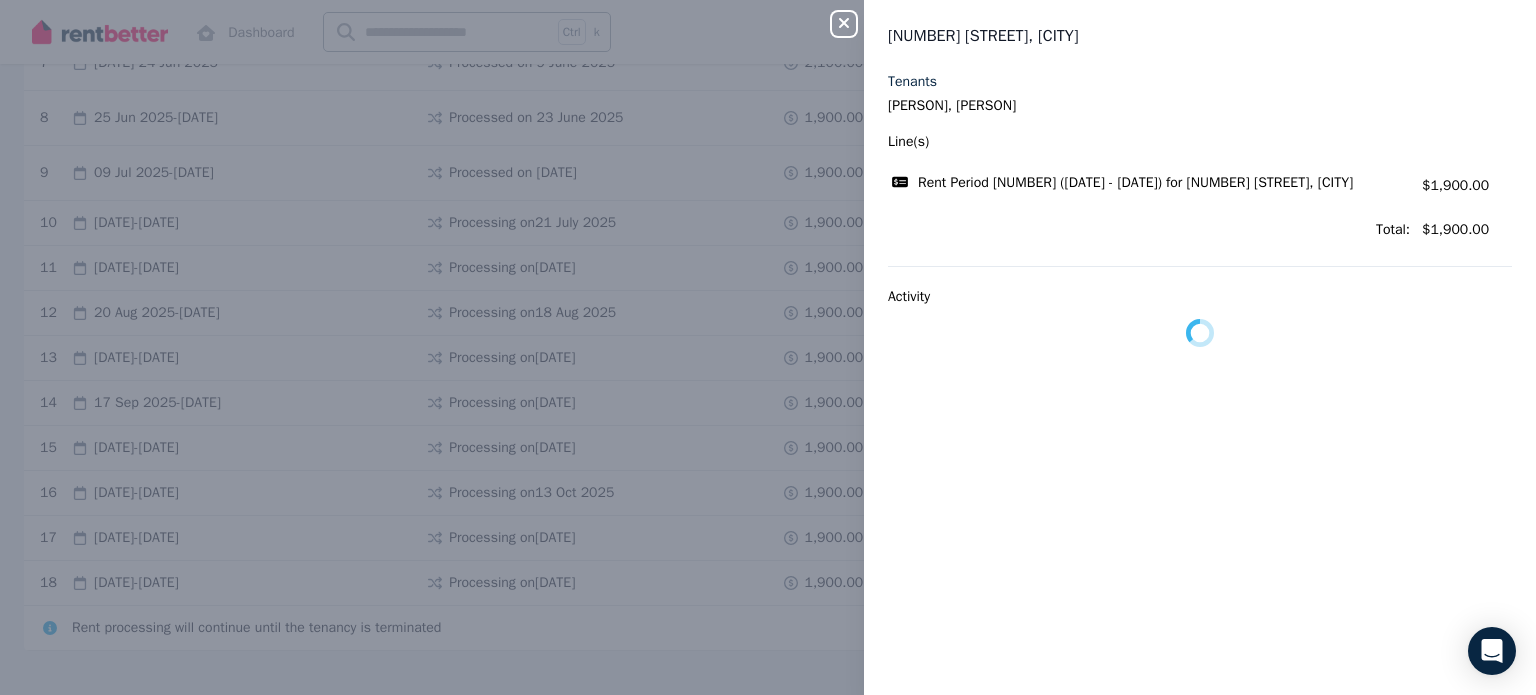 click 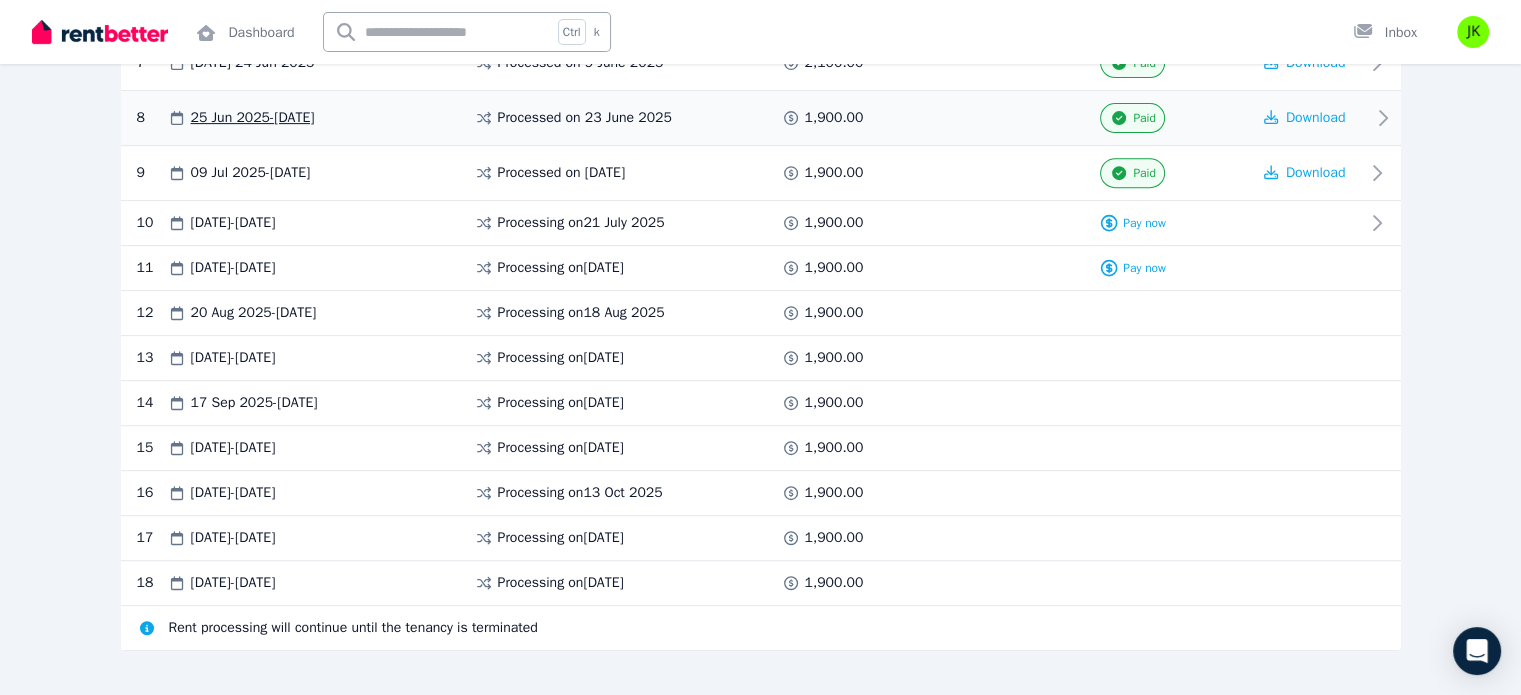 click 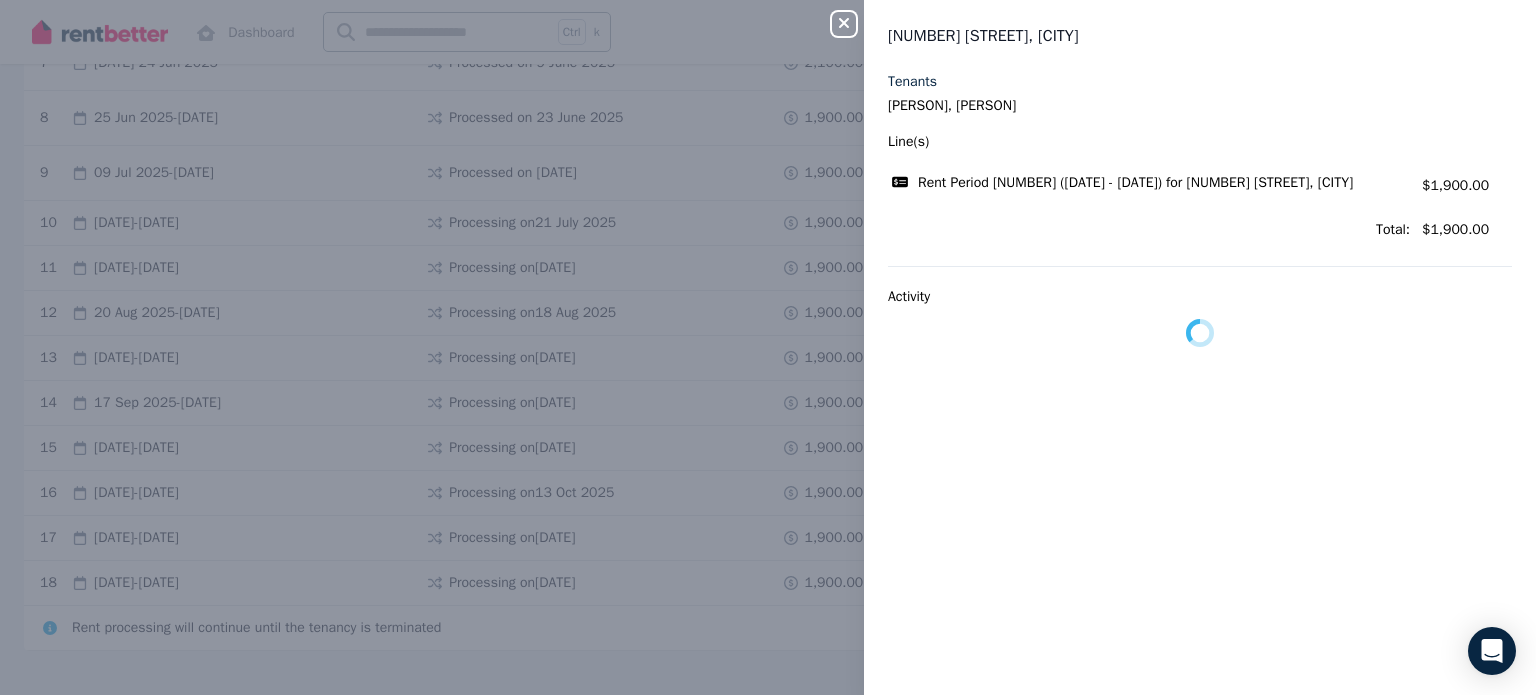 click 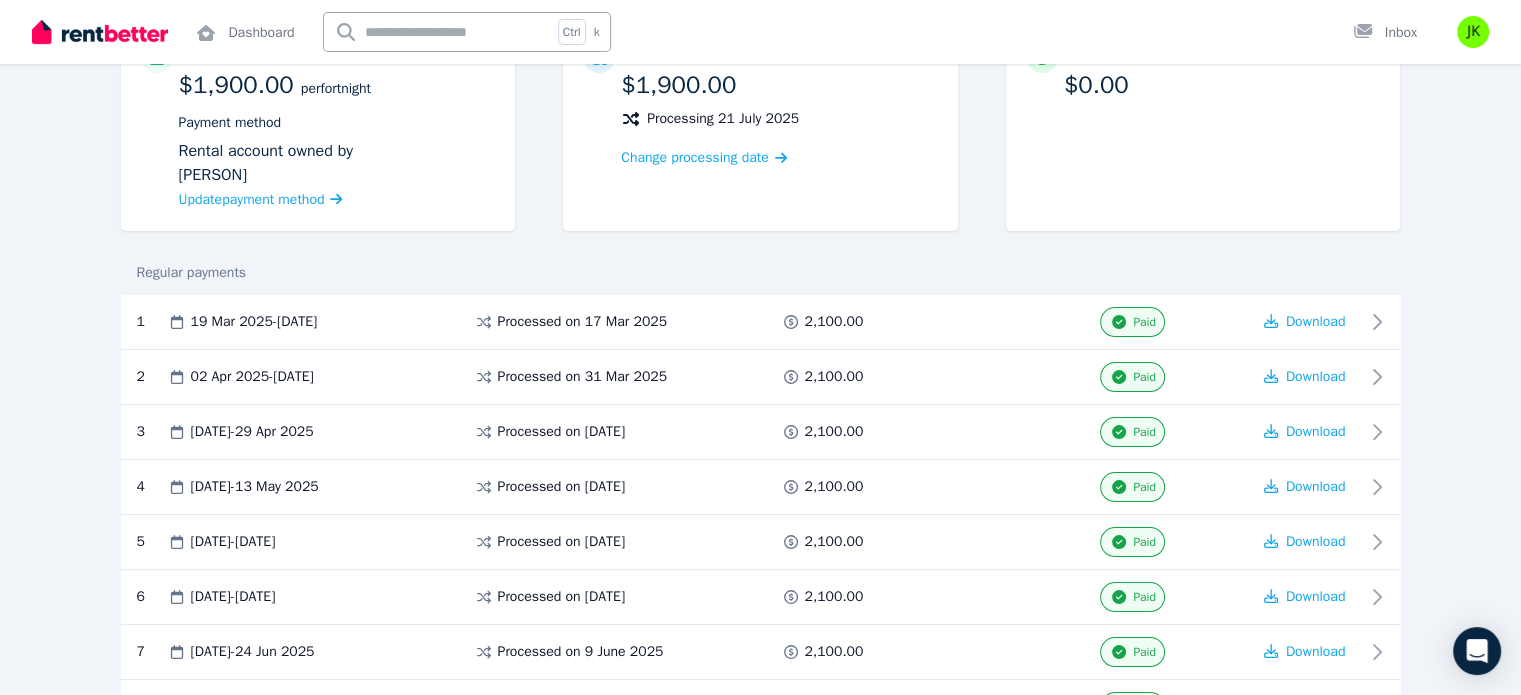 scroll, scrollTop: 200, scrollLeft: 0, axis: vertical 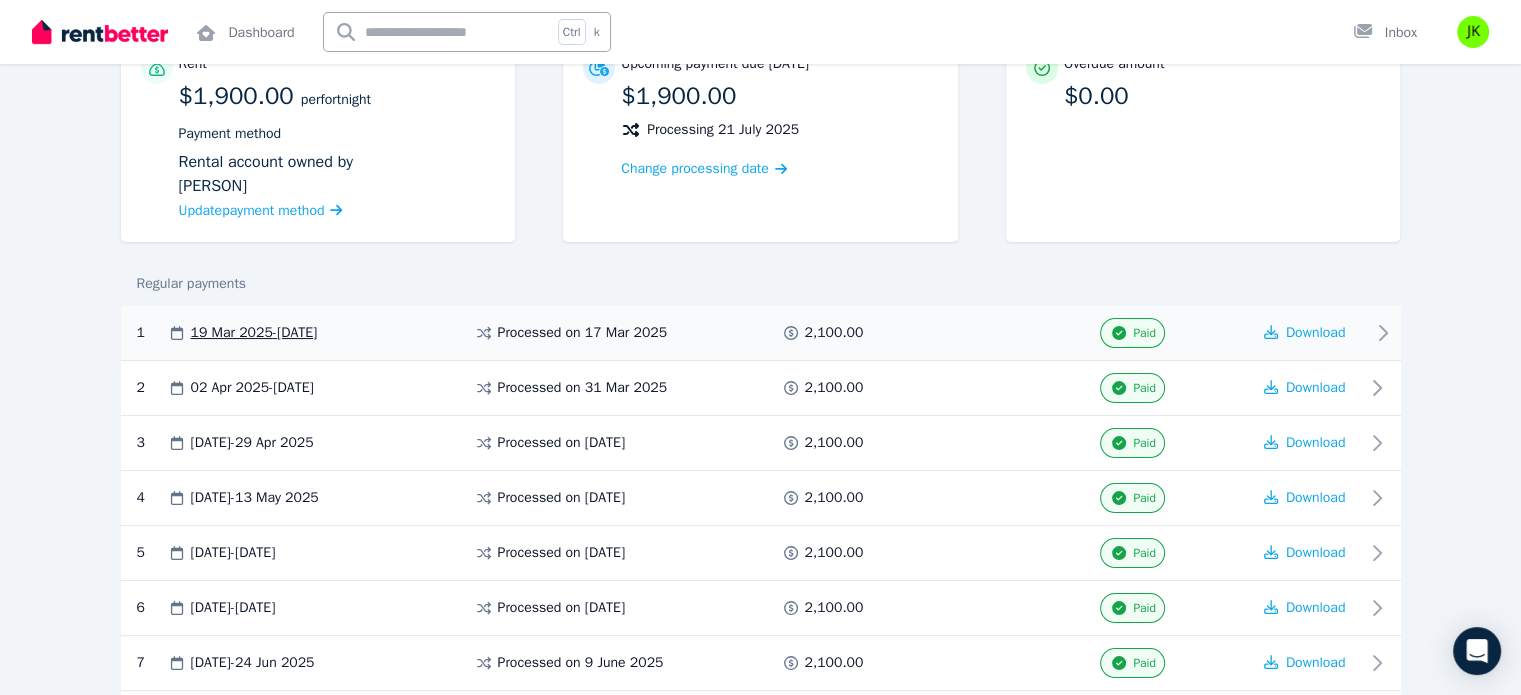 click 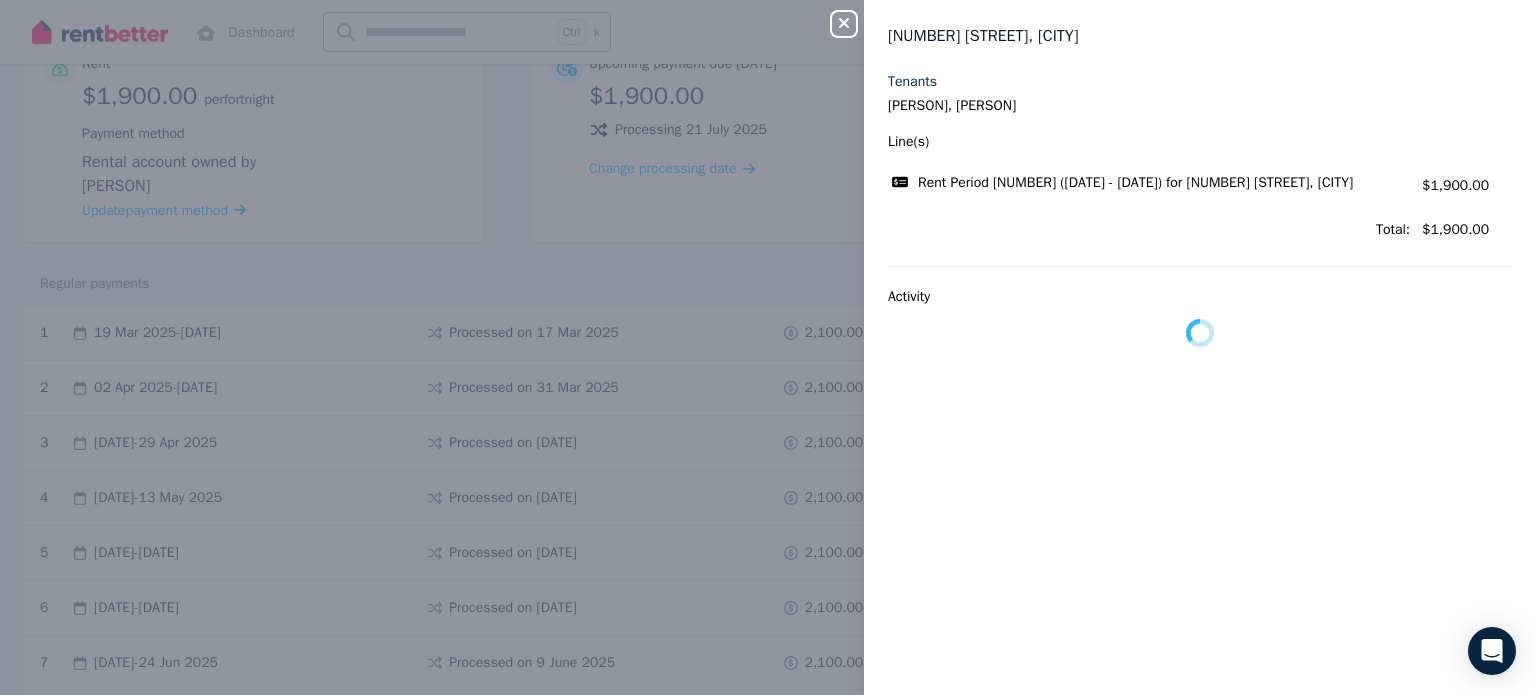 click 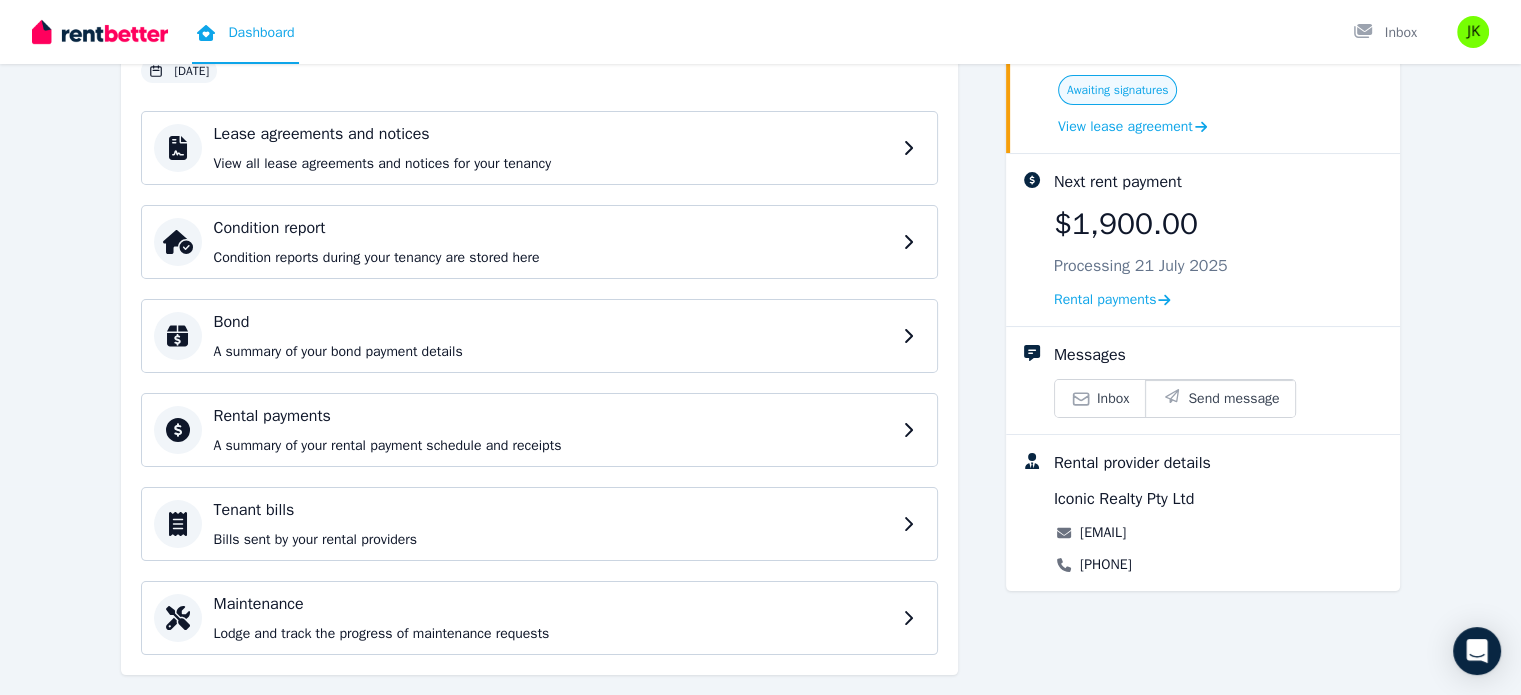 scroll, scrollTop: 242, scrollLeft: 0, axis: vertical 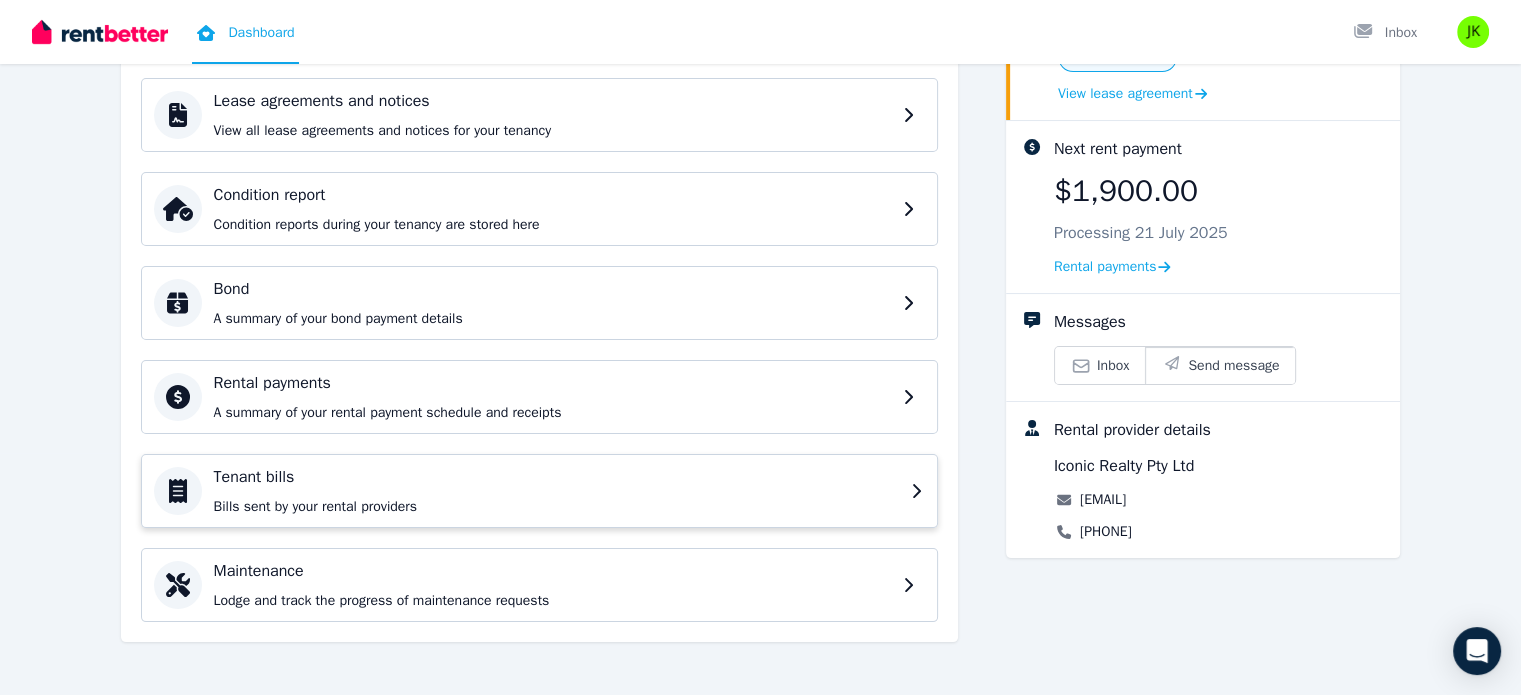 click on "Tenant bills" at bounding box center [556, 477] 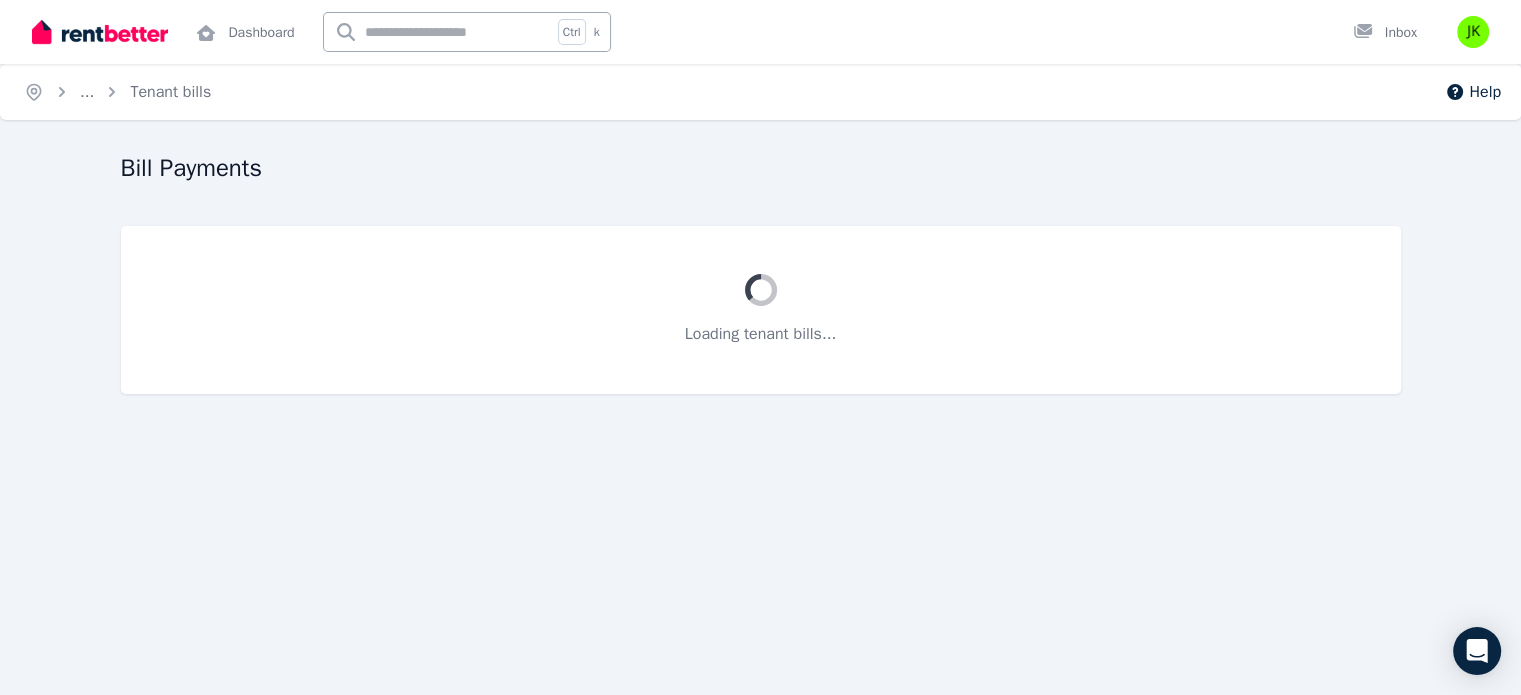 scroll, scrollTop: 0, scrollLeft: 0, axis: both 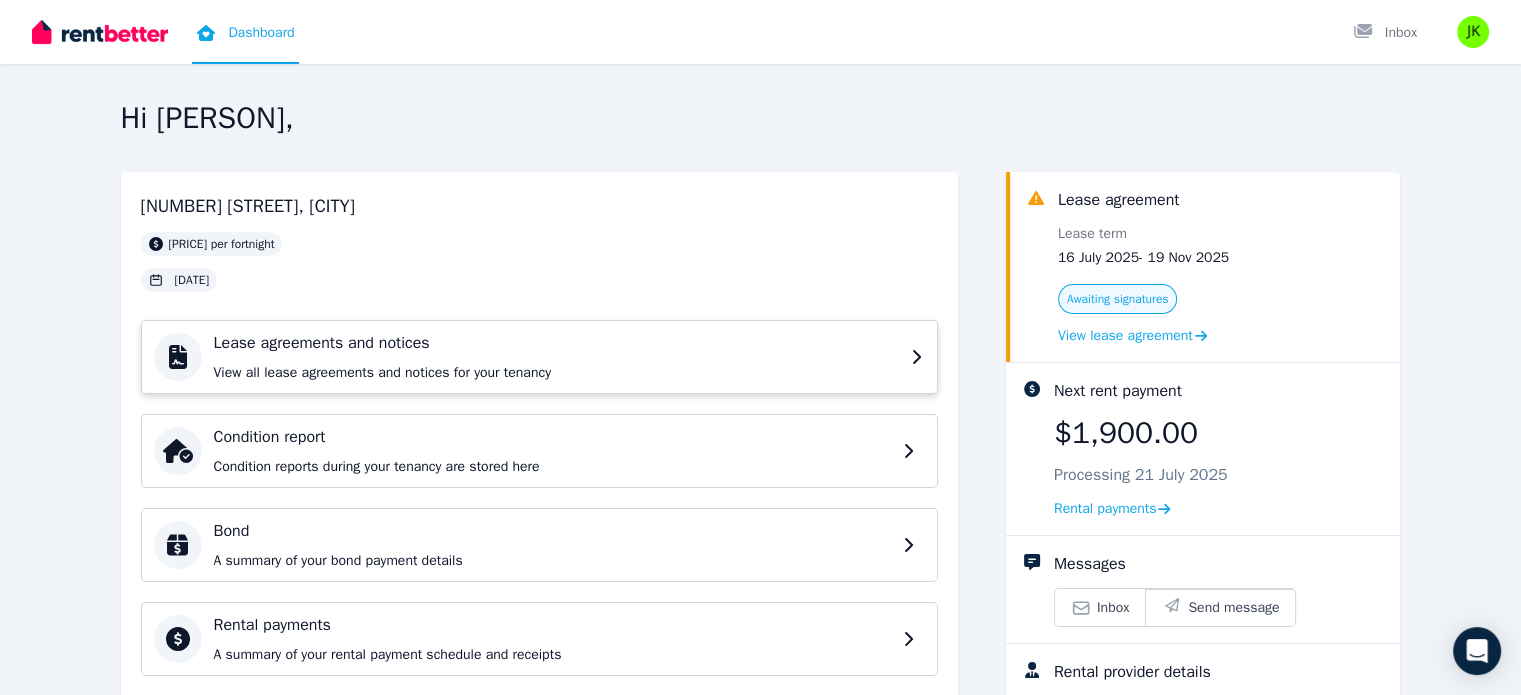 click on "Lease agreements and notices" at bounding box center (556, 343) 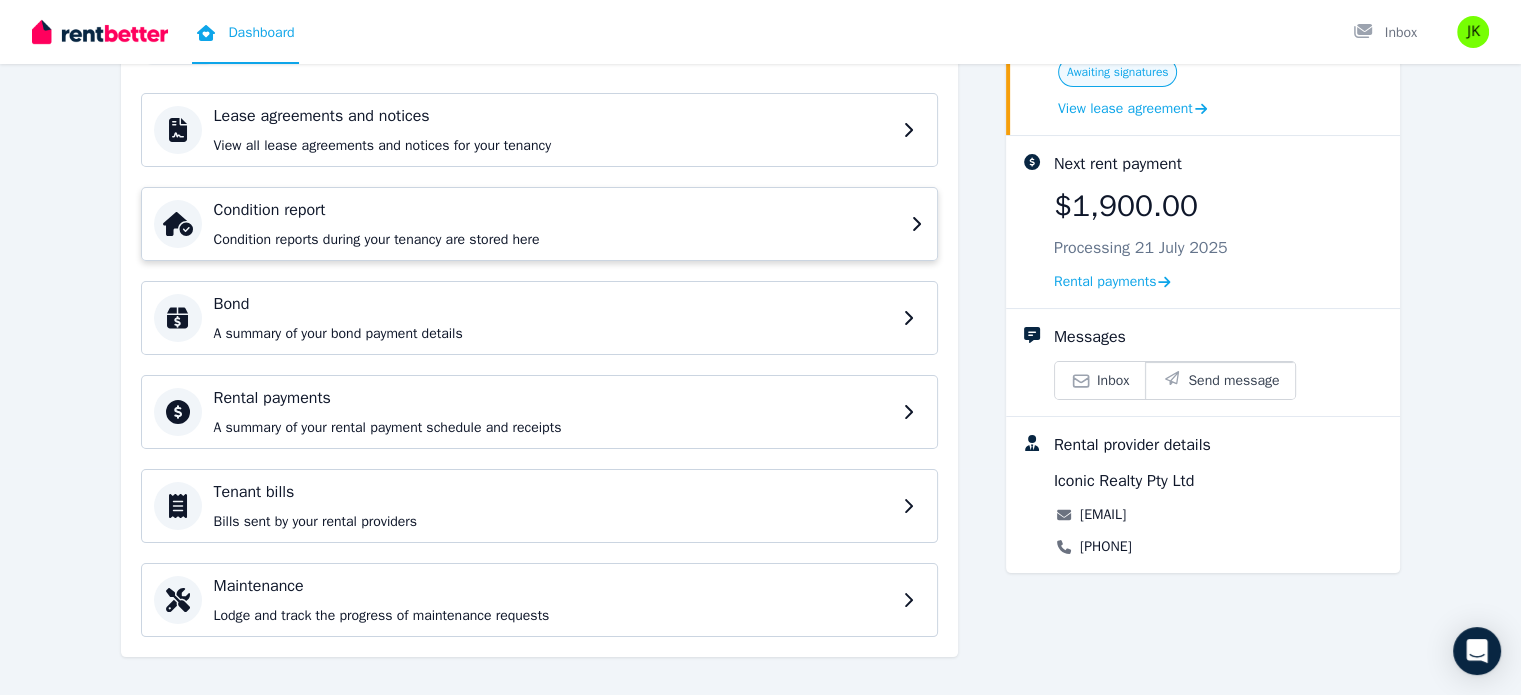 scroll, scrollTop: 242, scrollLeft: 0, axis: vertical 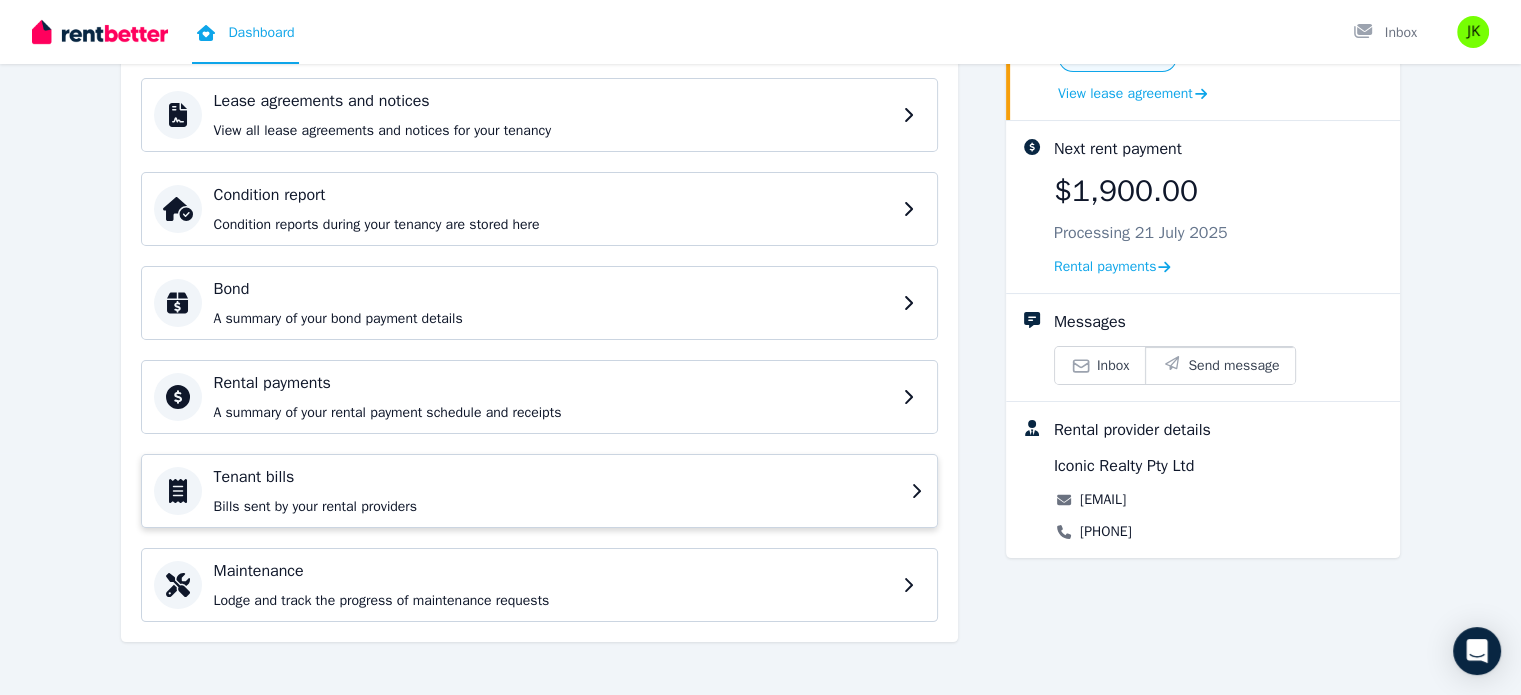 click on "Bills sent by your rental providers" at bounding box center (556, 507) 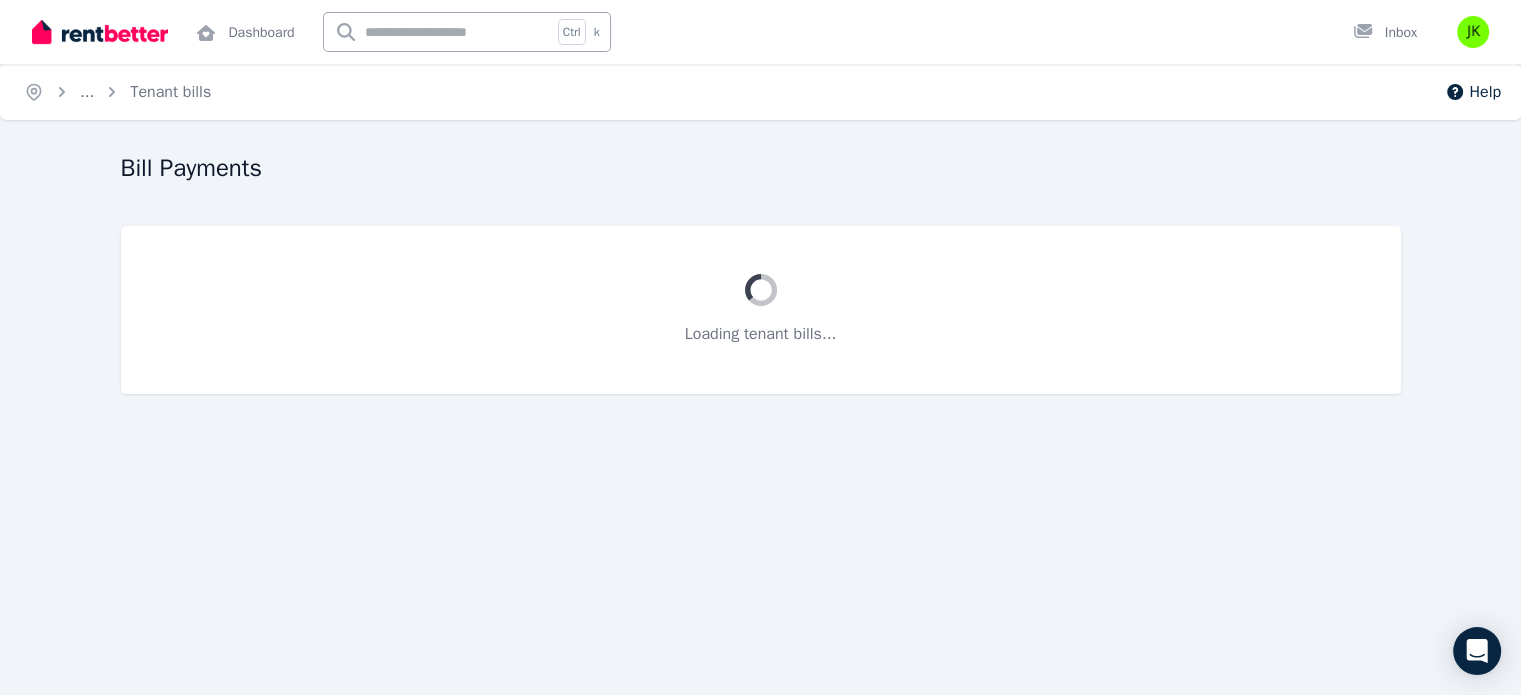 scroll, scrollTop: 0, scrollLeft: 0, axis: both 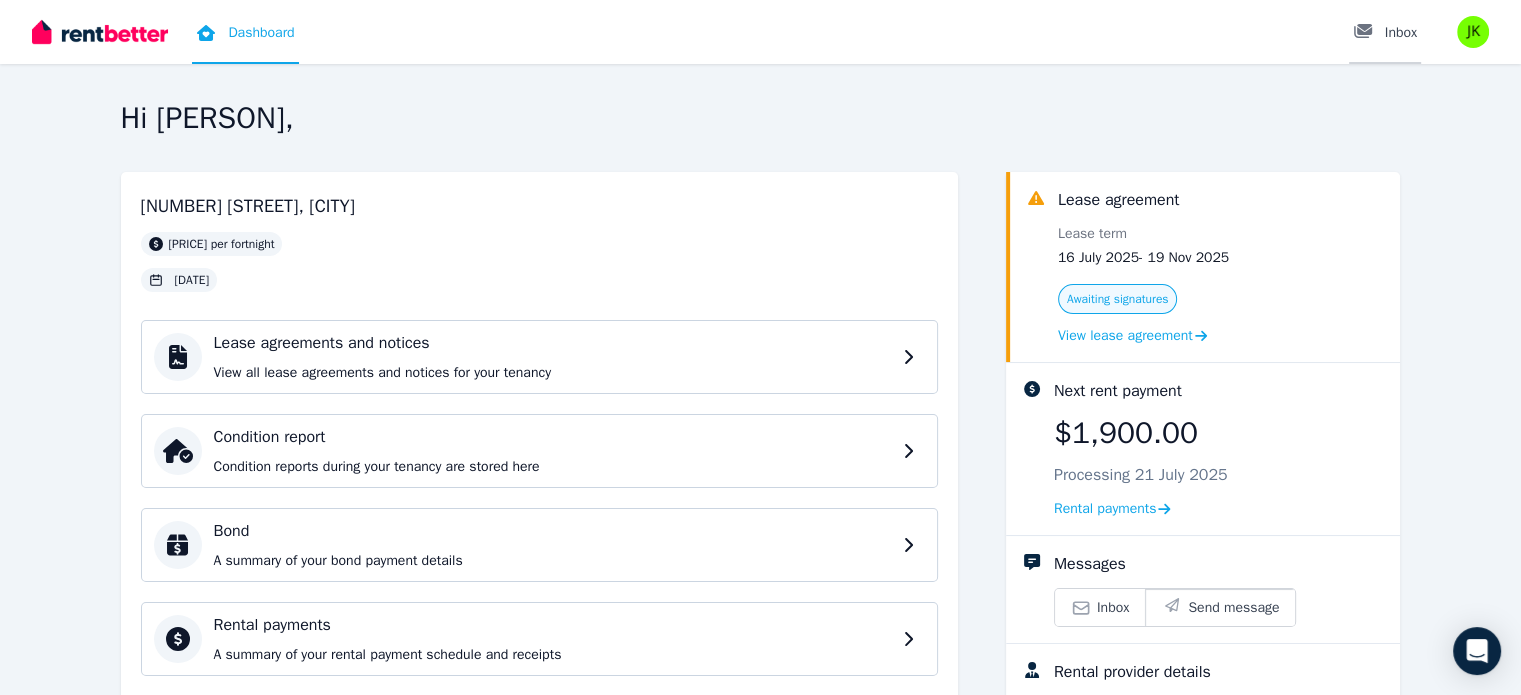 click on "Inbox" at bounding box center (1385, 33) 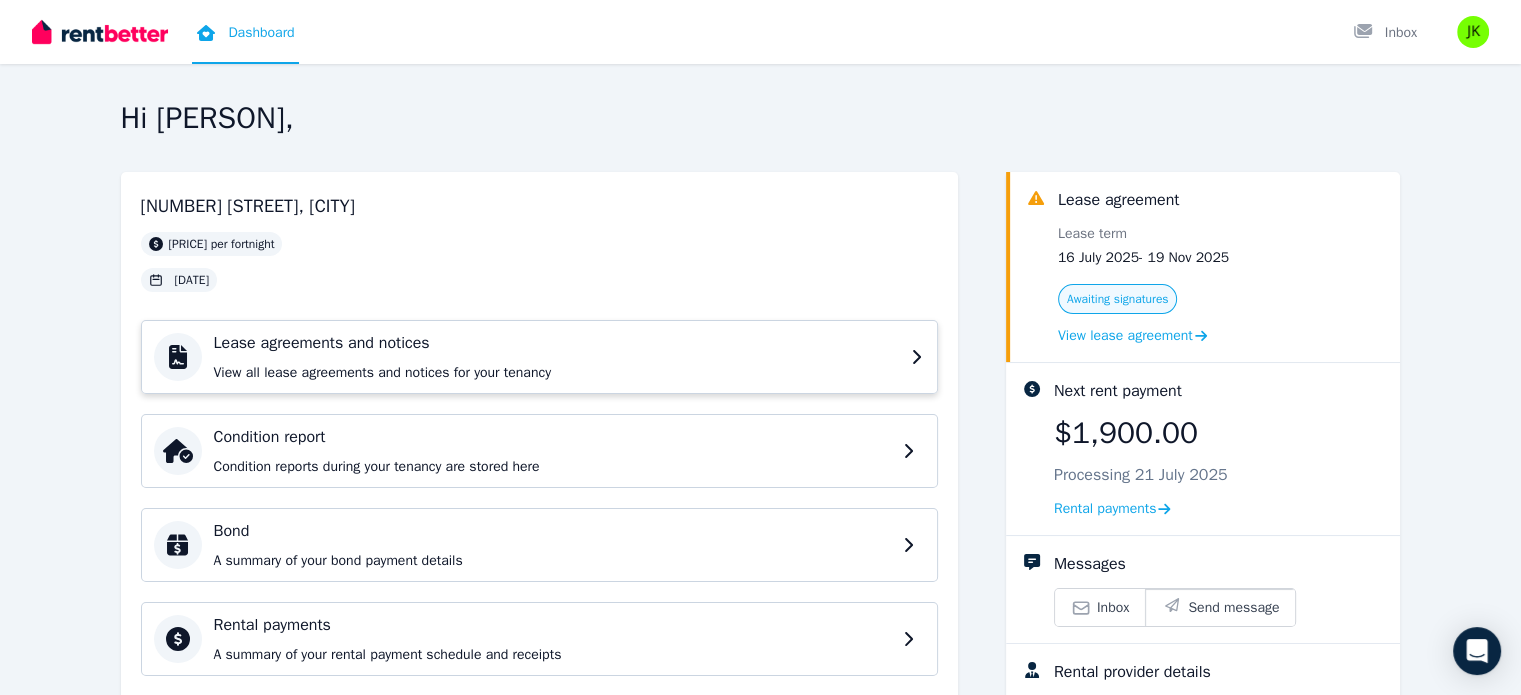 scroll, scrollTop: 200, scrollLeft: 0, axis: vertical 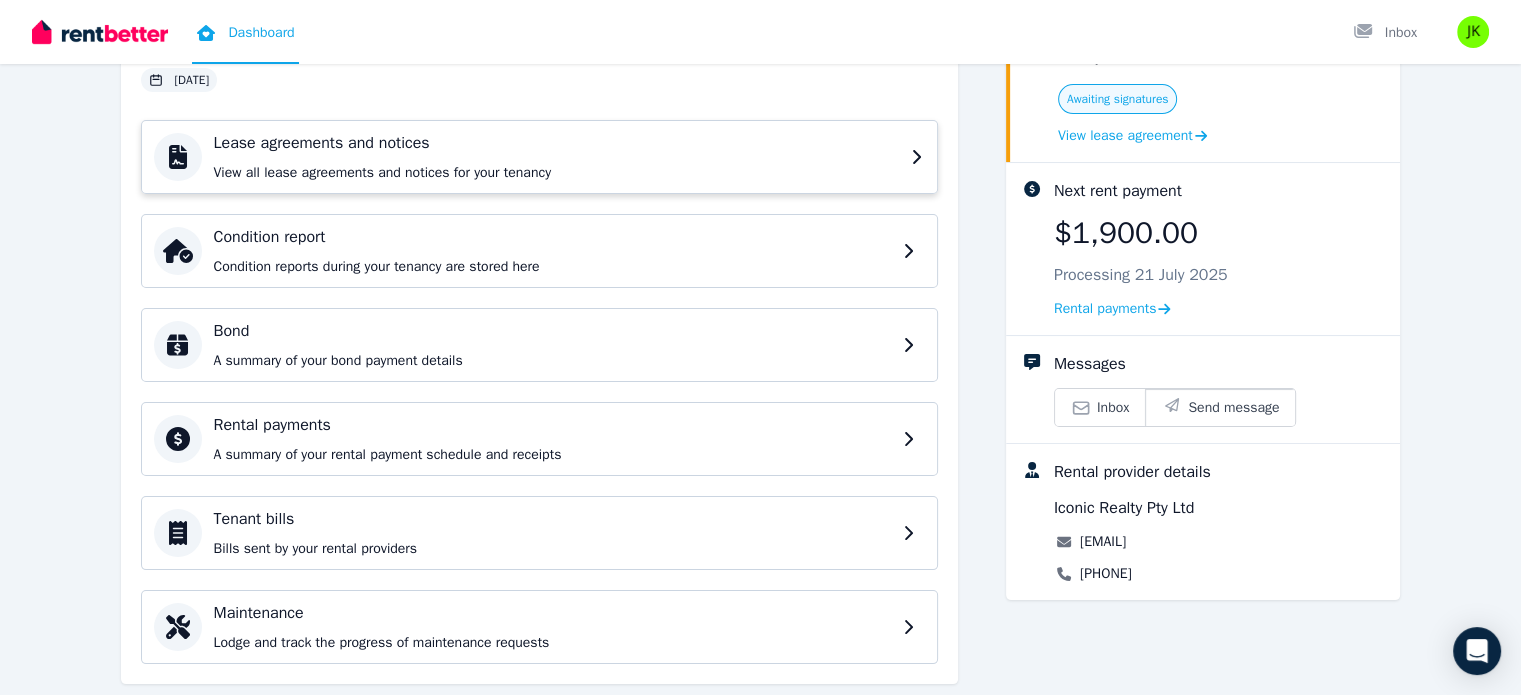 click on "Bond A summary of your bond payment details" at bounding box center (539, 345) 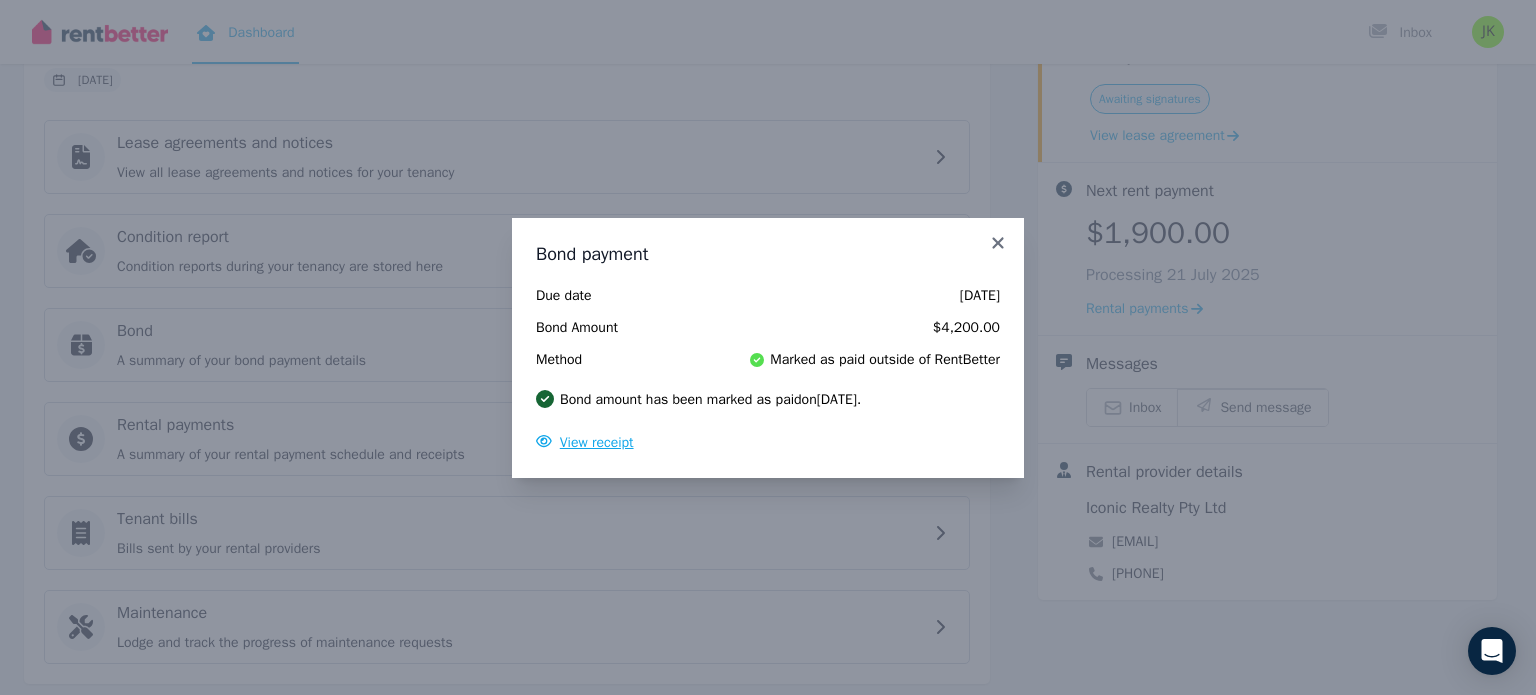click on "View receipt" at bounding box center [597, 442] 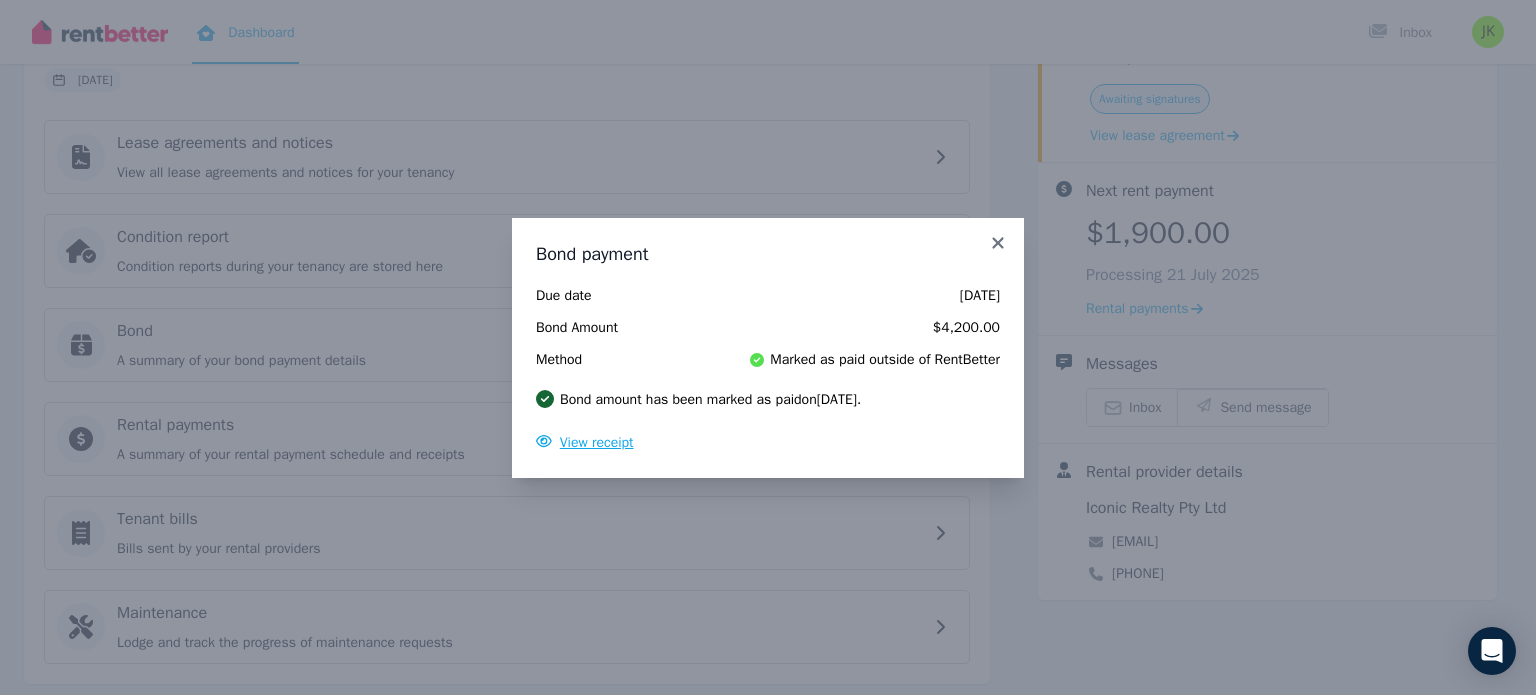 click on "View receipt" at bounding box center (597, 442) 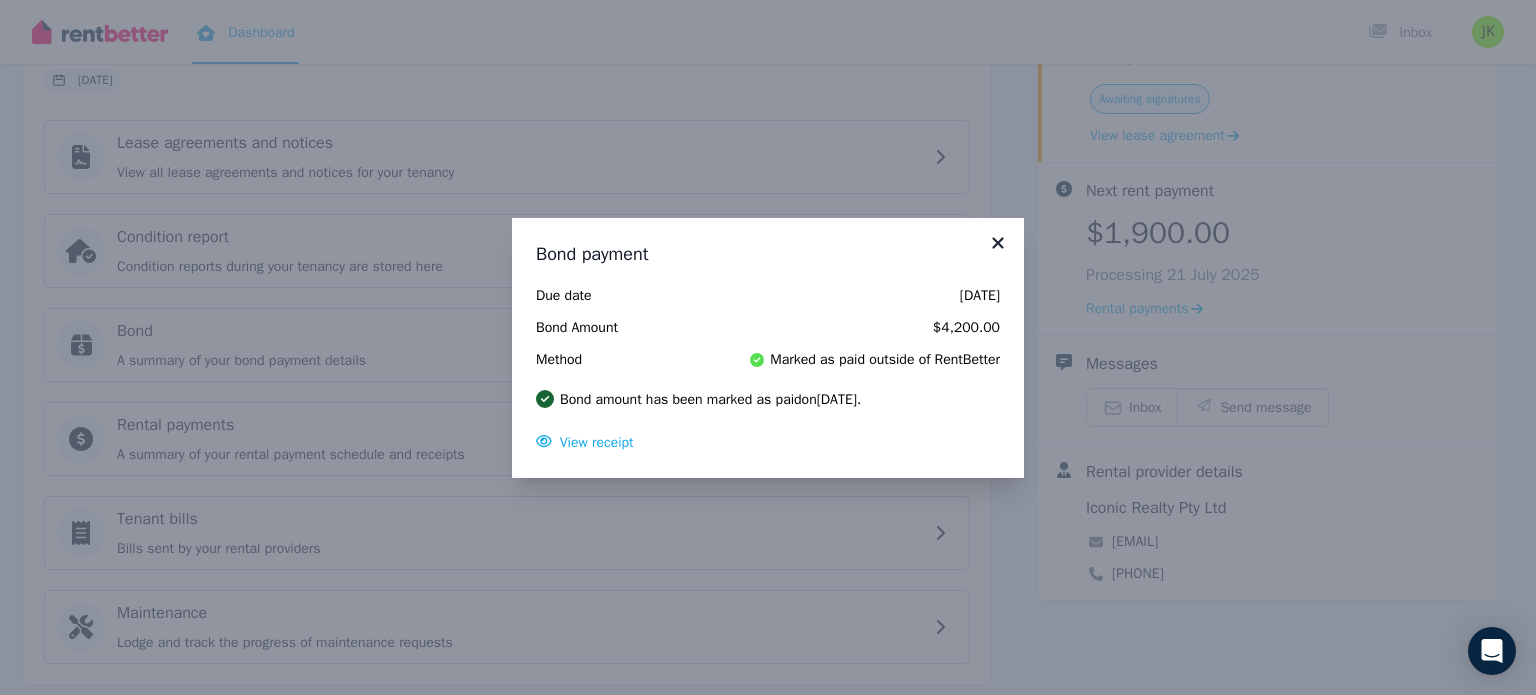 click 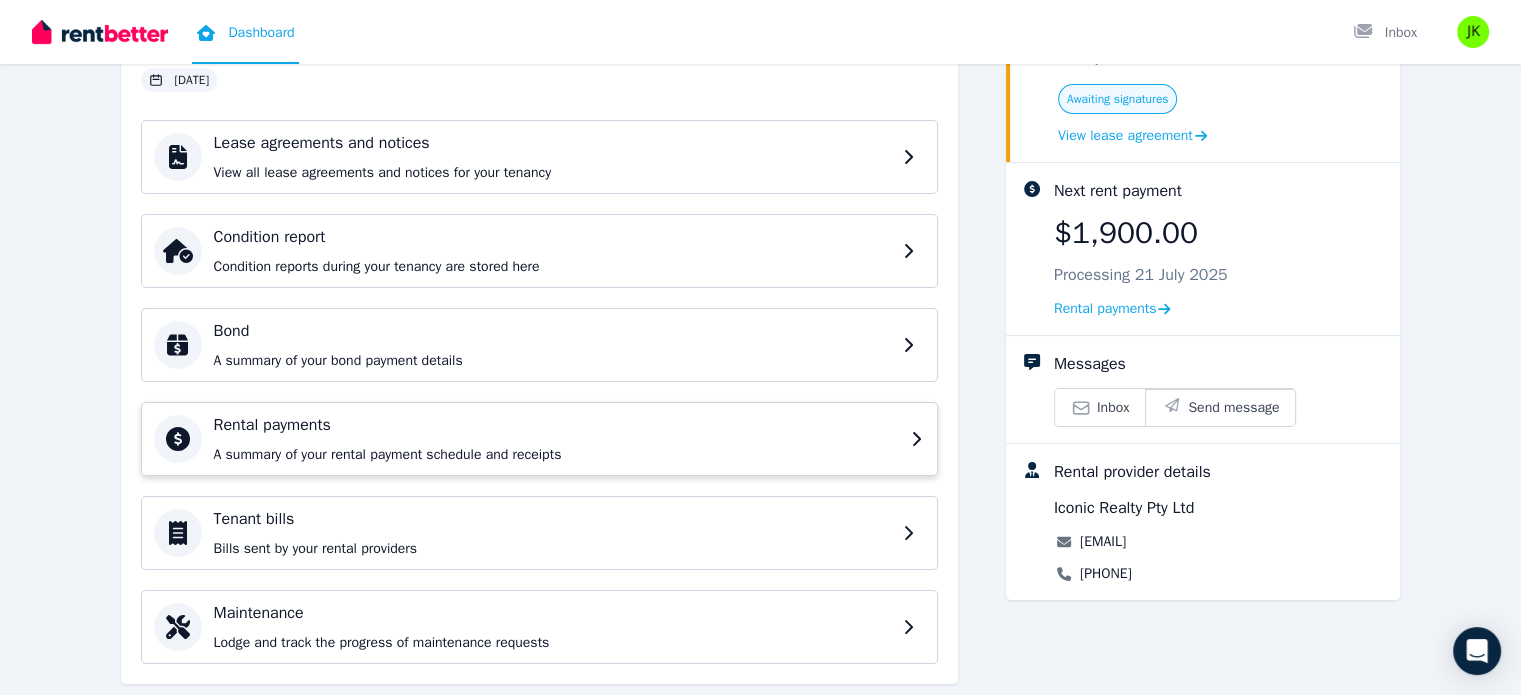 click on "A summary of your rental payment schedule and receipts" at bounding box center (556, 455) 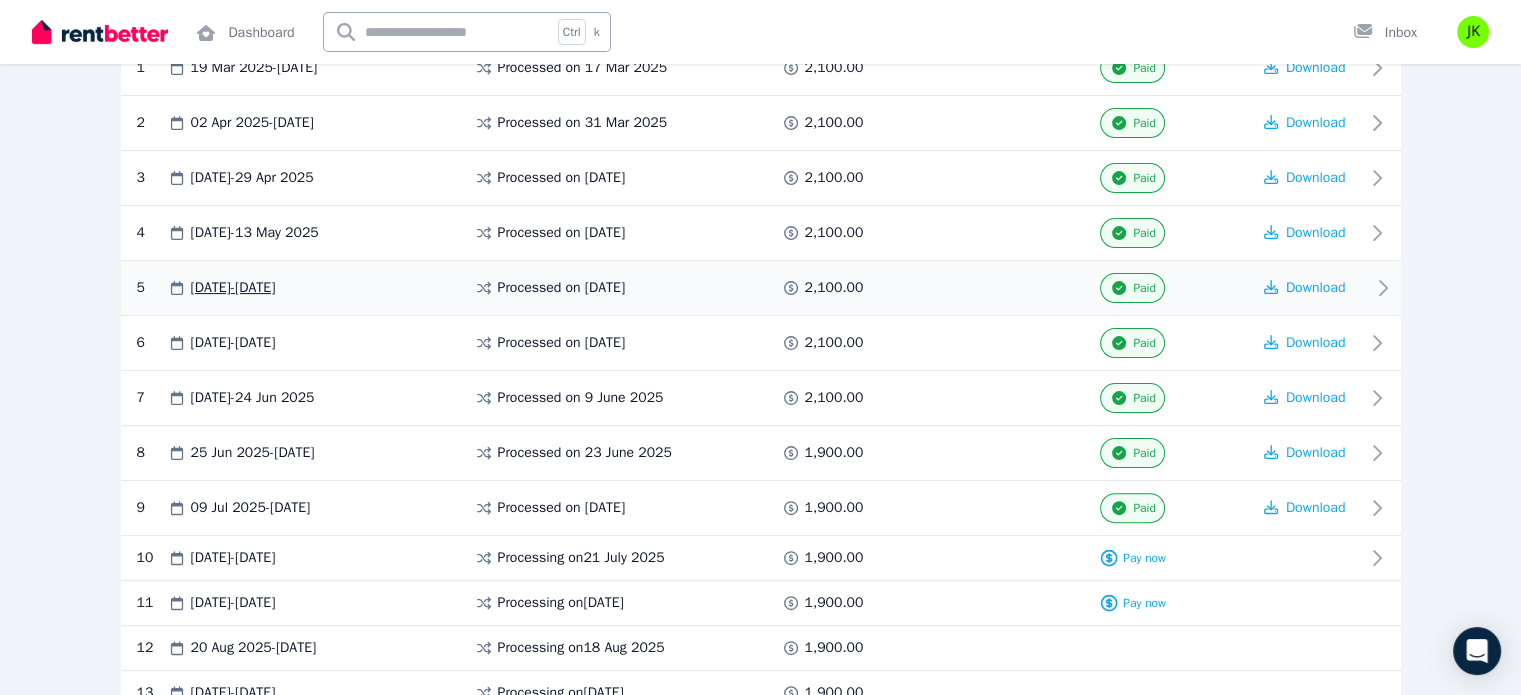 scroll, scrollTop: 500, scrollLeft: 0, axis: vertical 